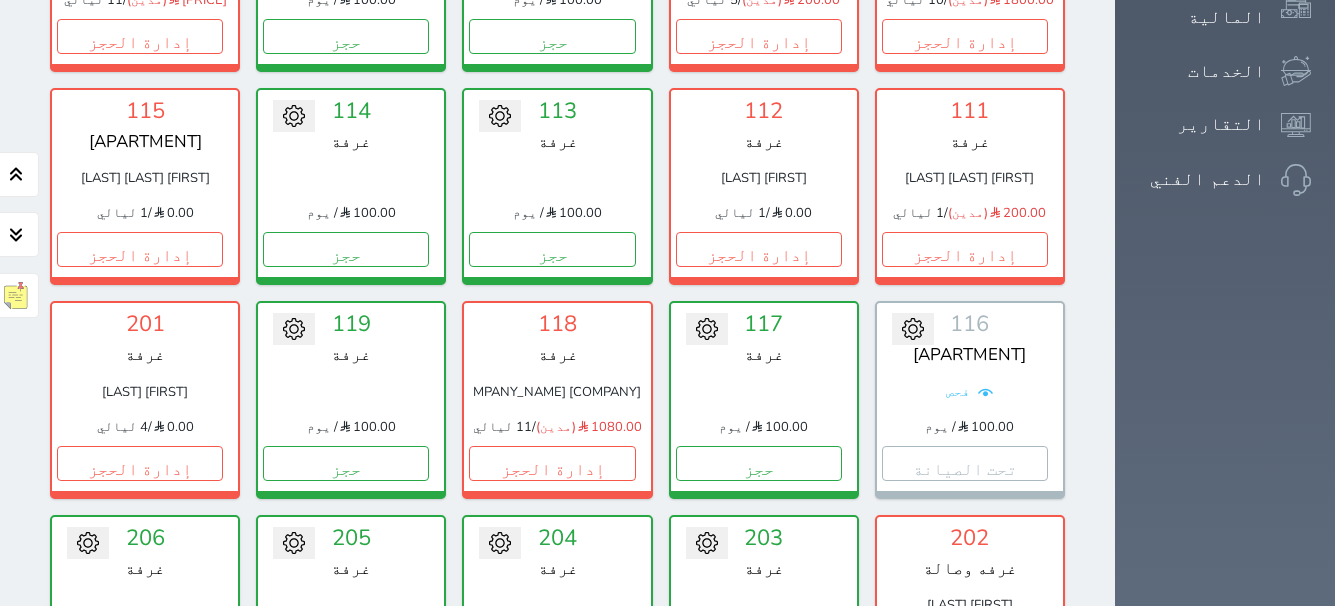 scroll, scrollTop: 578, scrollLeft: 0, axis: vertical 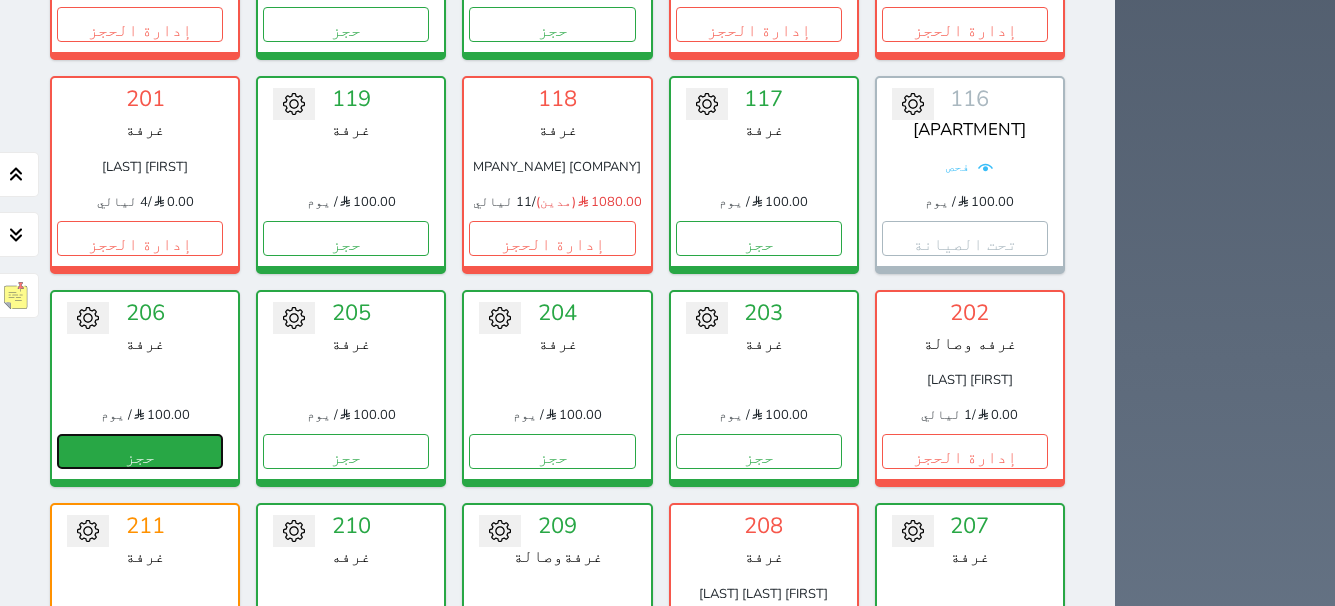 click on "حجز" at bounding box center [140, 451] 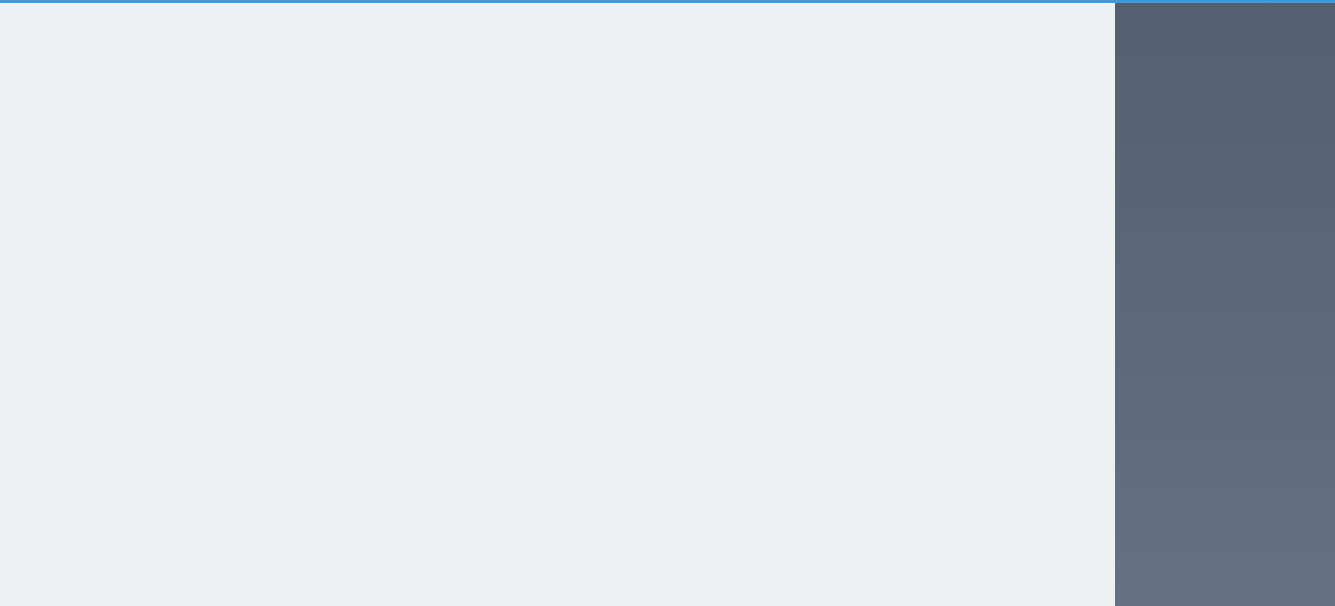 scroll, scrollTop: 286, scrollLeft: 0, axis: vertical 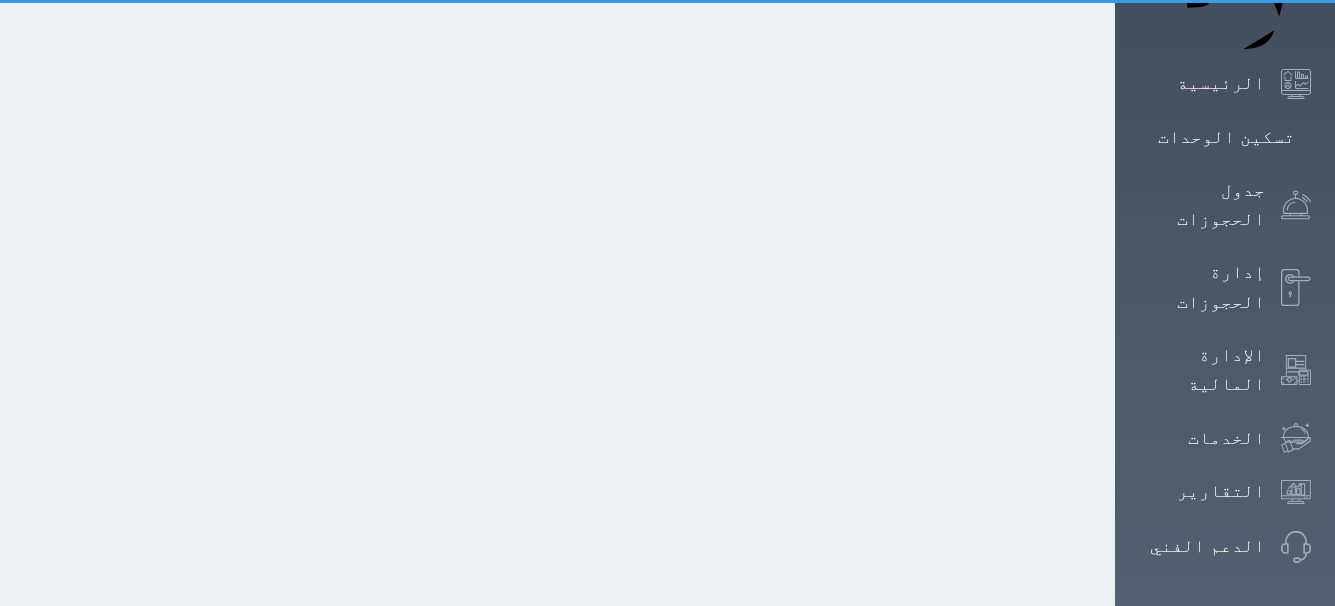 select on "1" 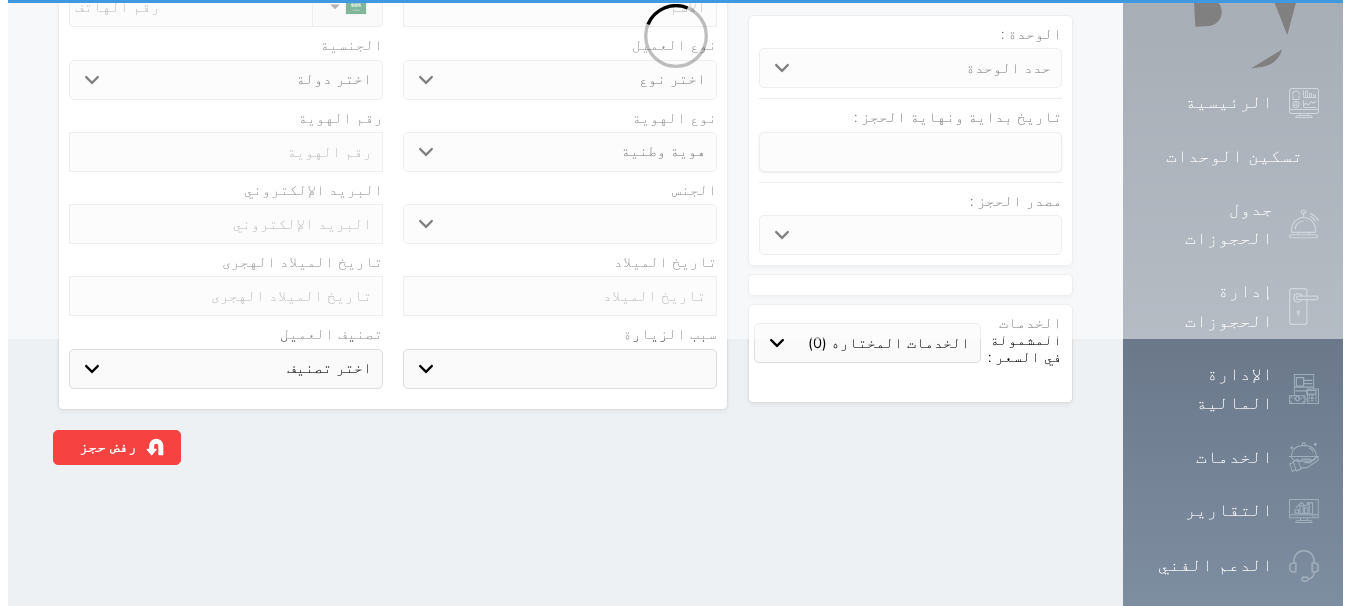 scroll, scrollTop: 0, scrollLeft: 0, axis: both 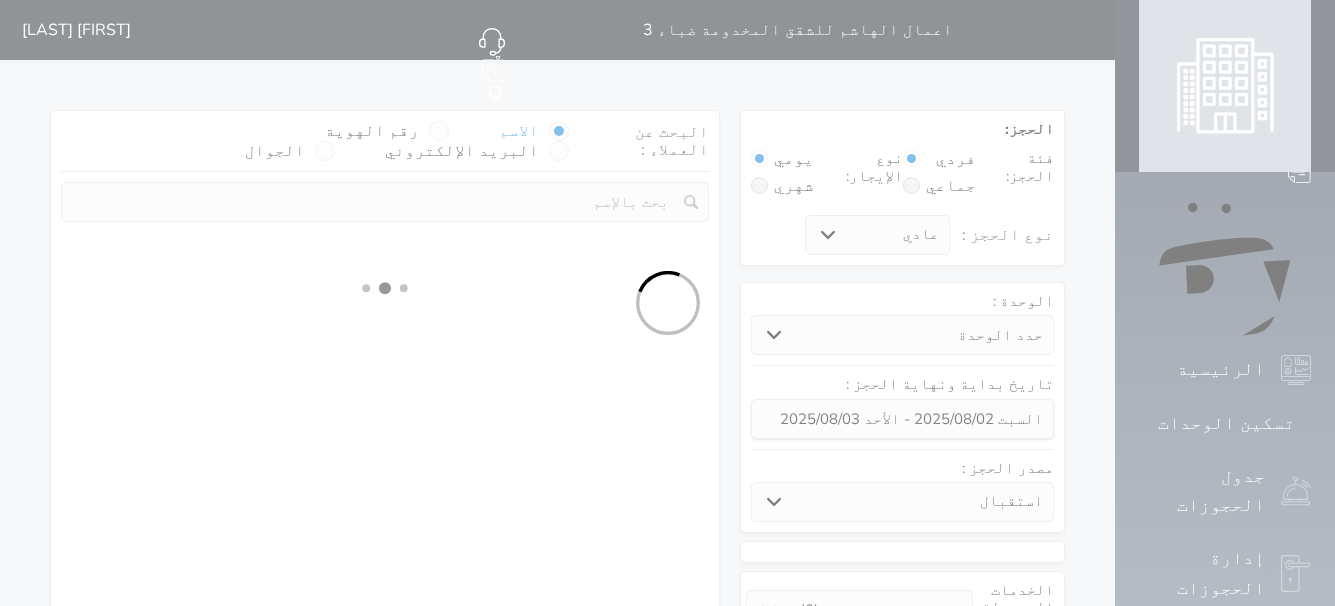 select 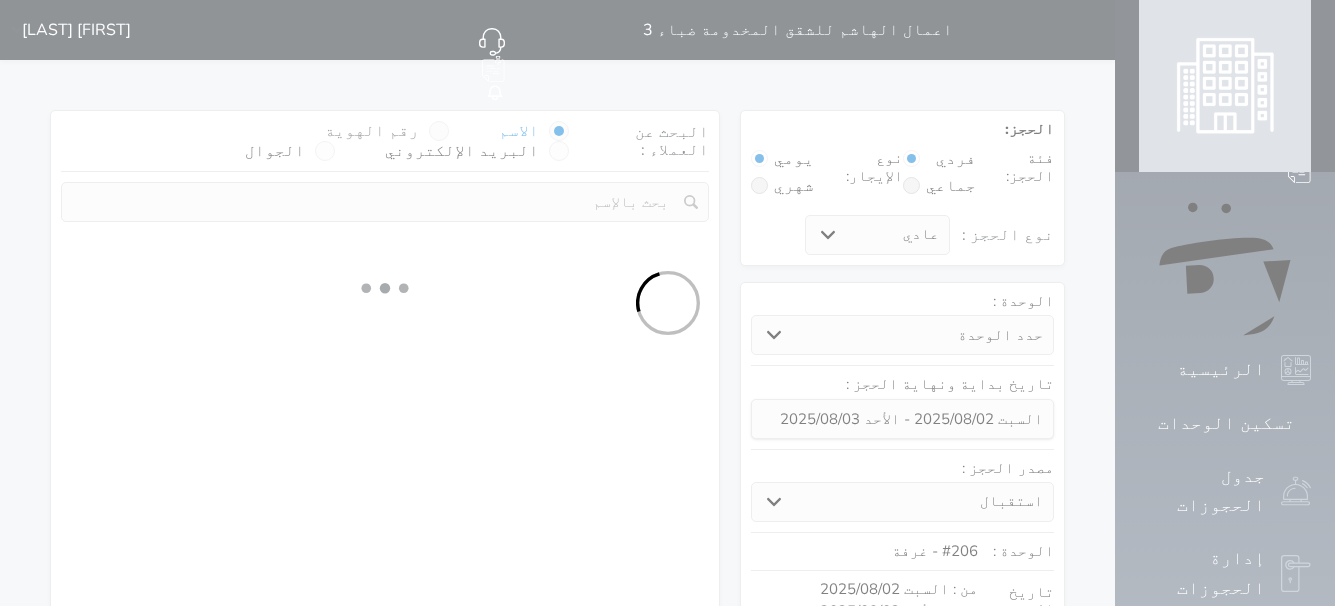 click at bounding box center [439, 131] 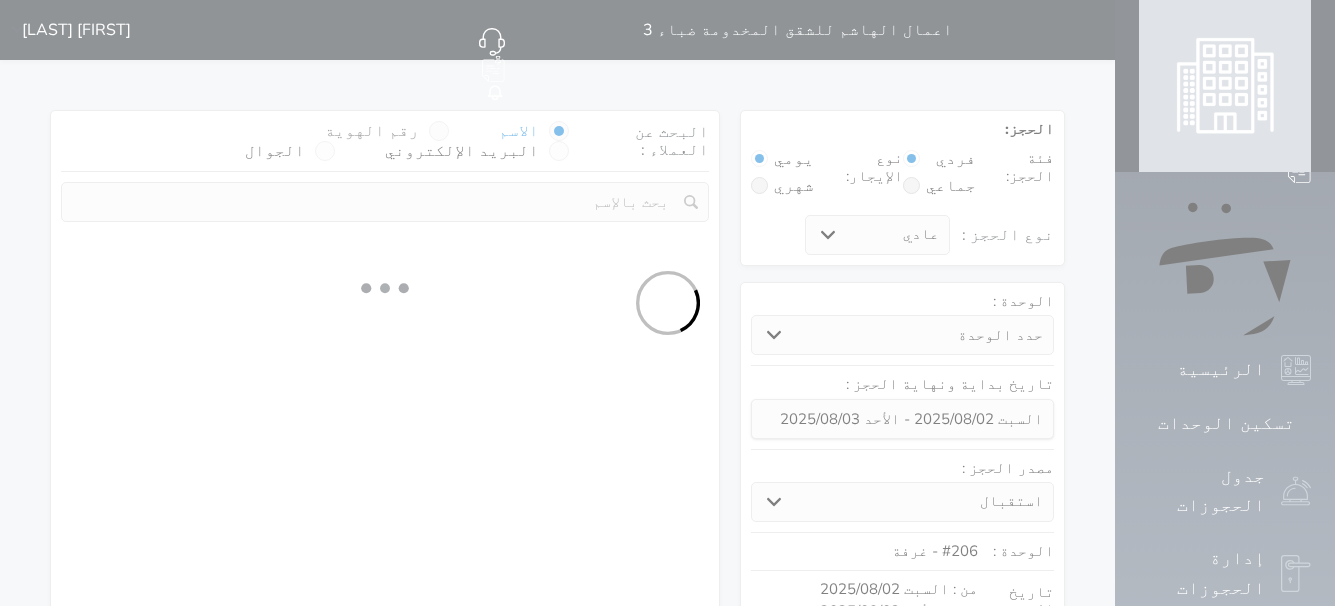 click on "رقم الهوية" at bounding box center [419, 141] 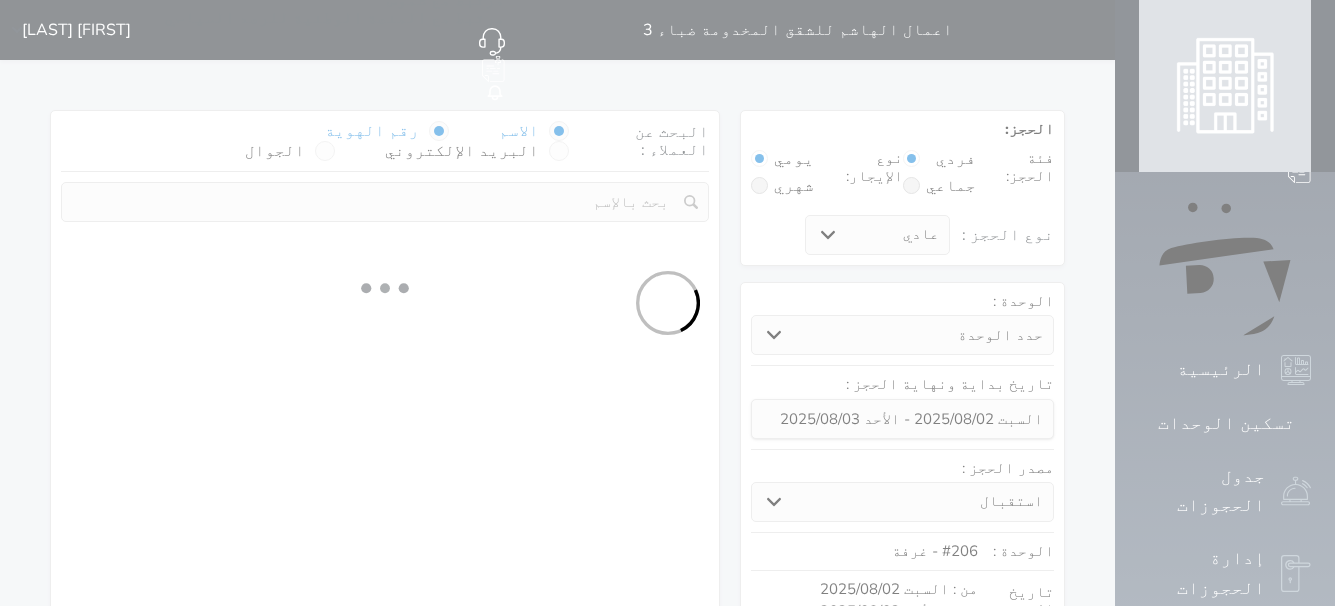 select on "1" 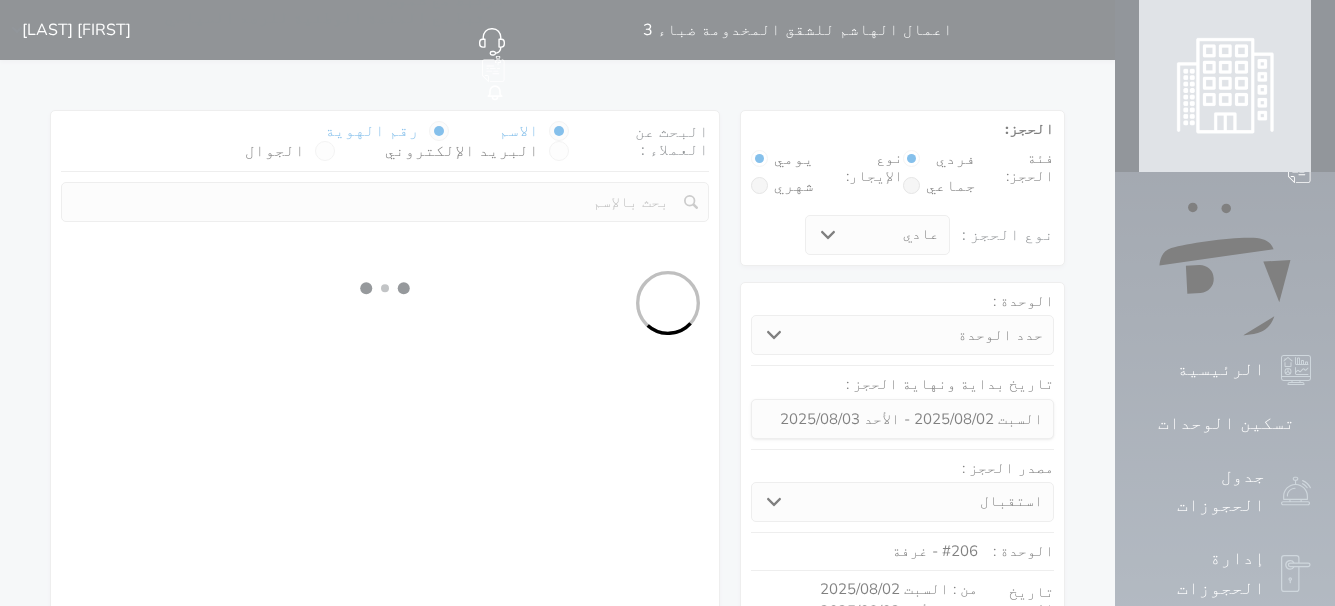 select on "113" 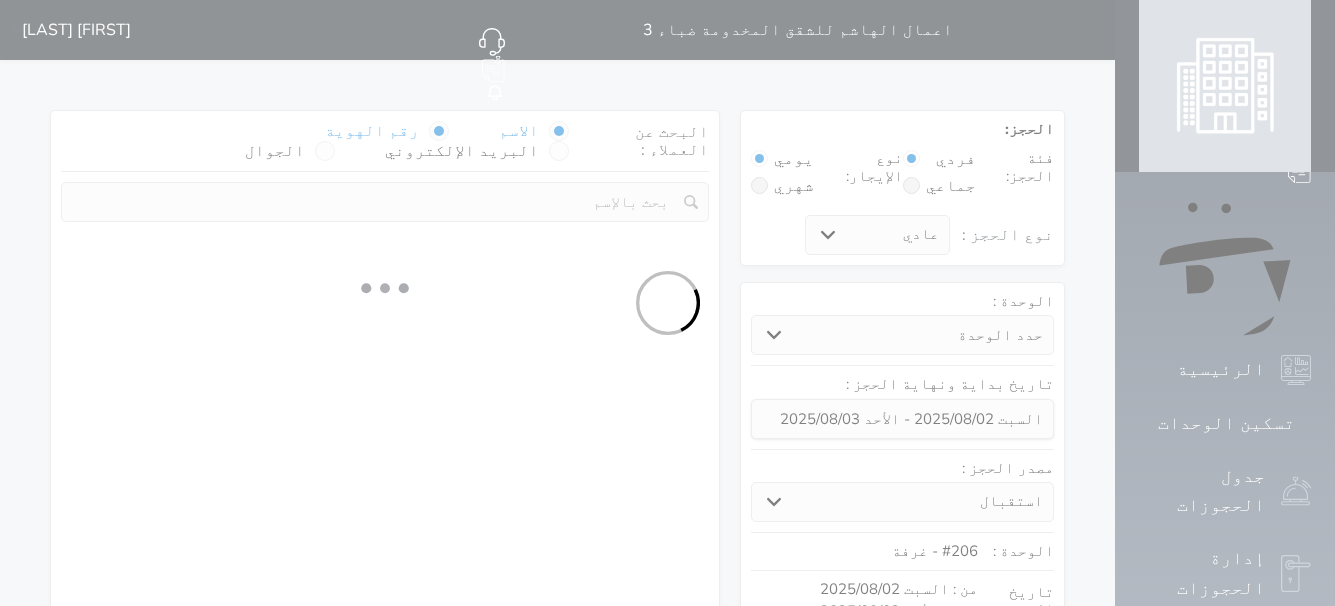select on "1" 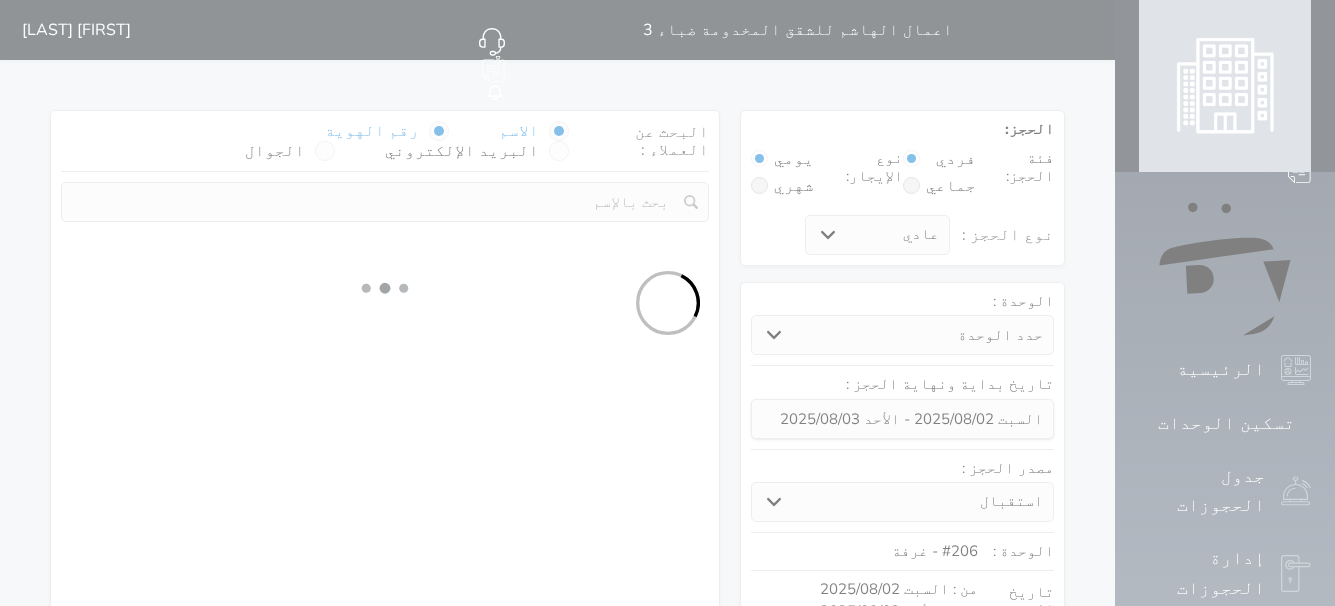 select 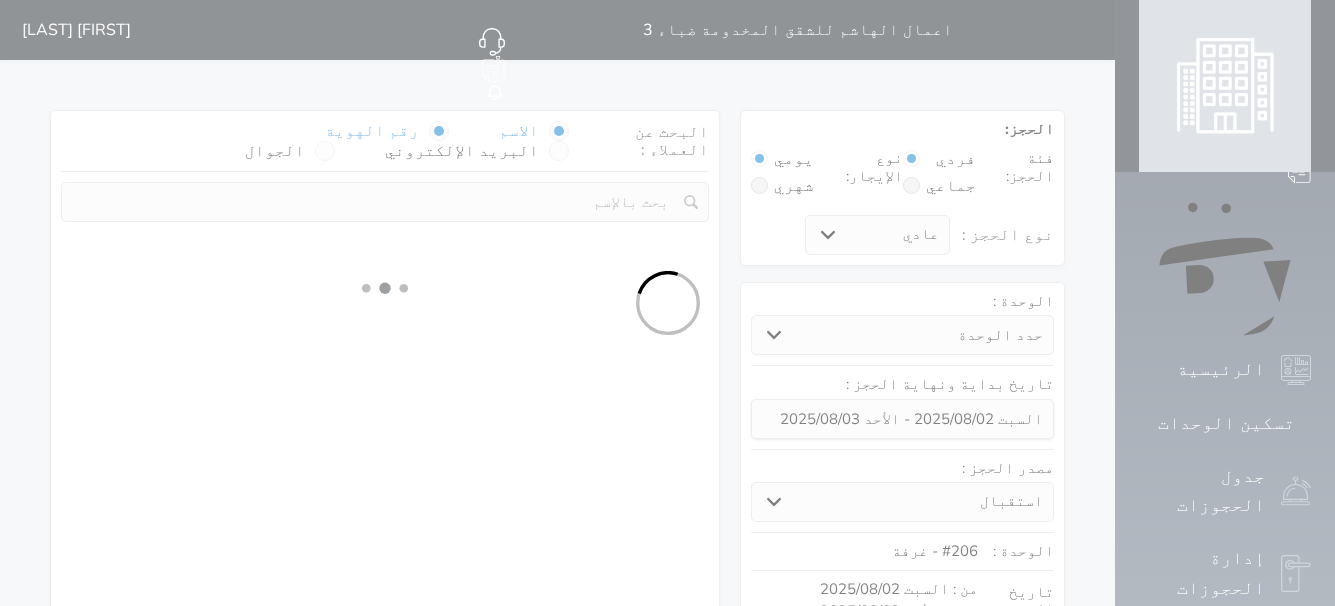 select on "7" 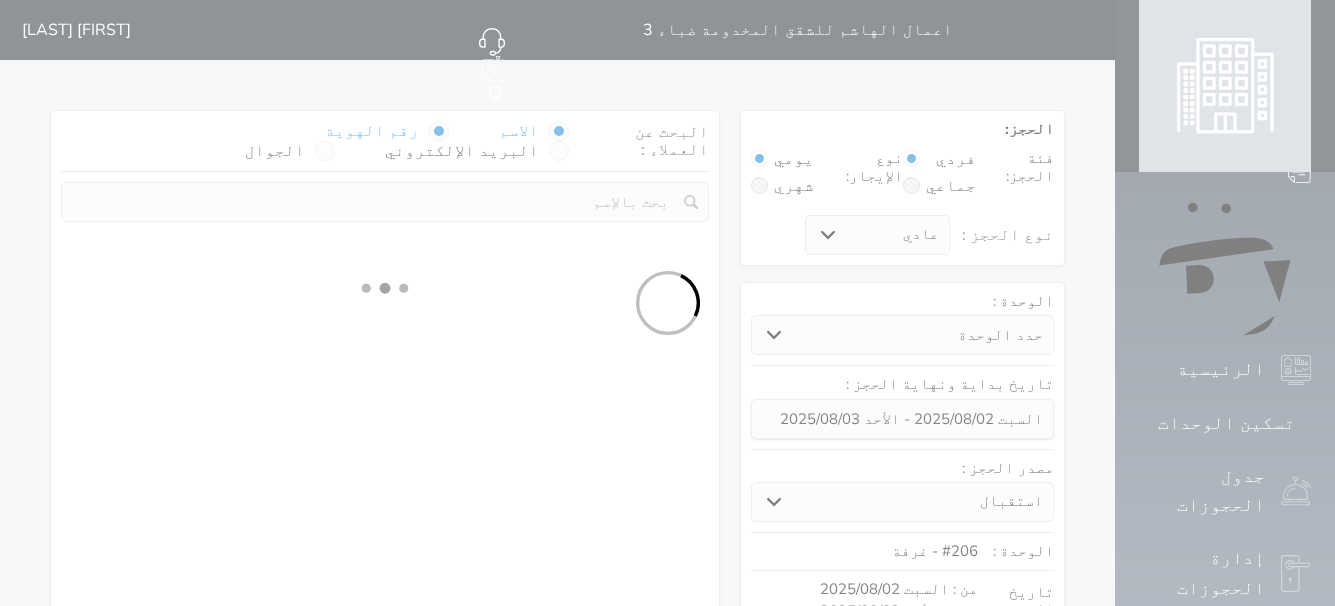 select 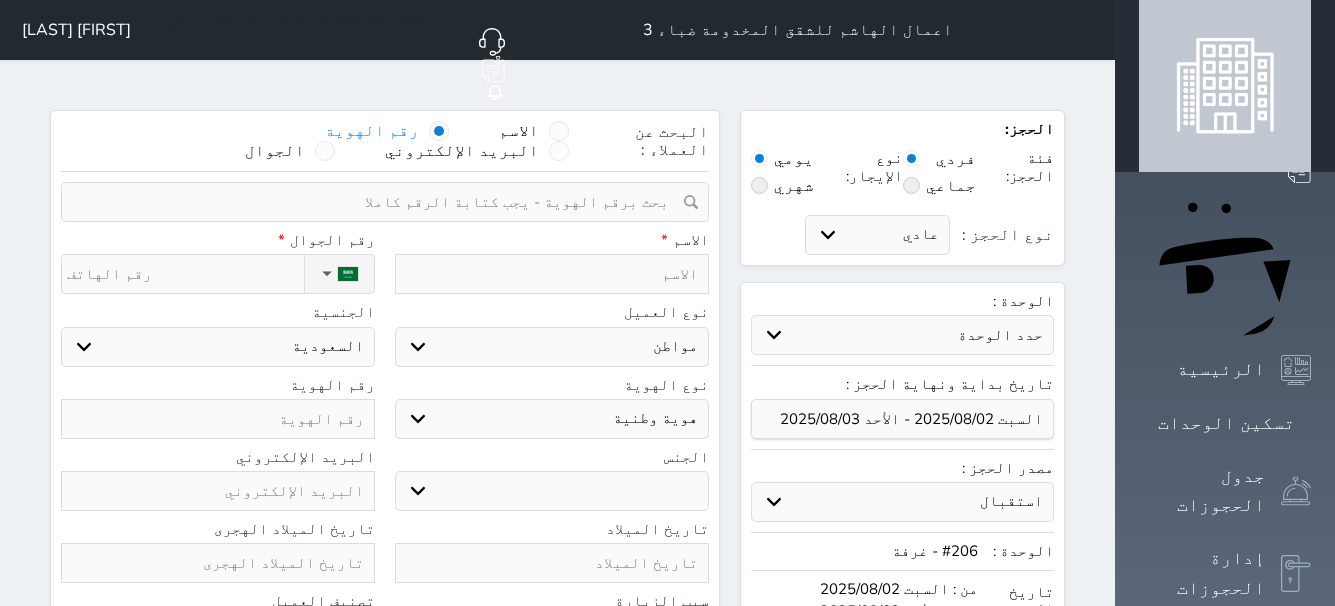 select 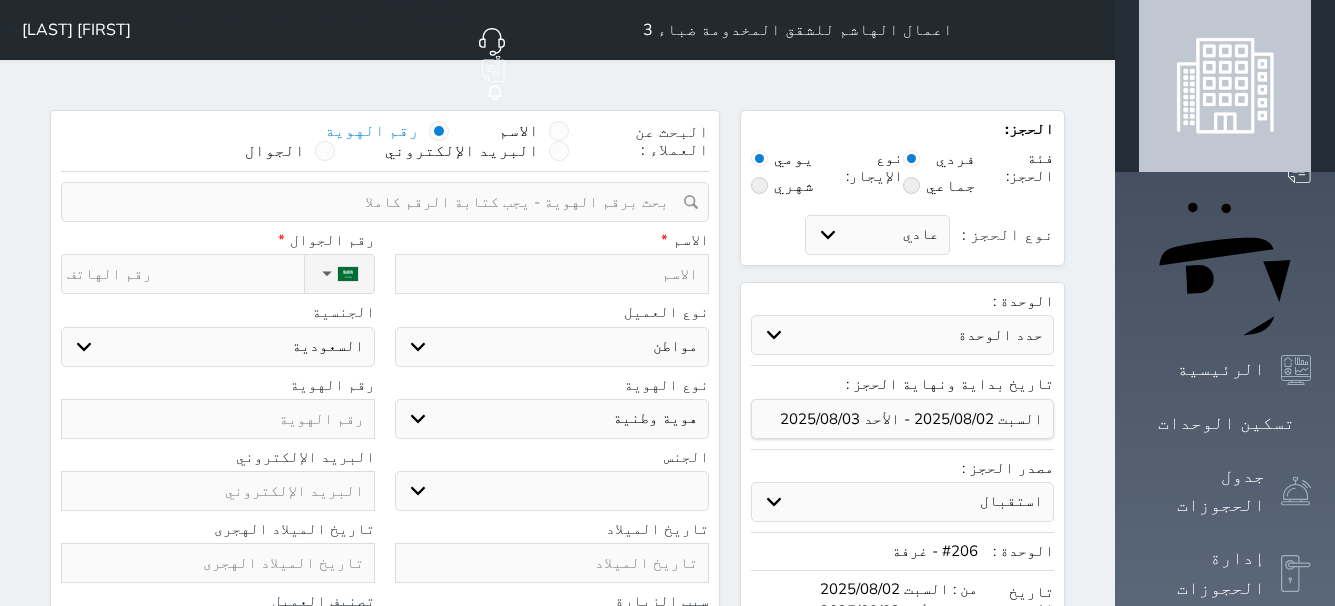 select 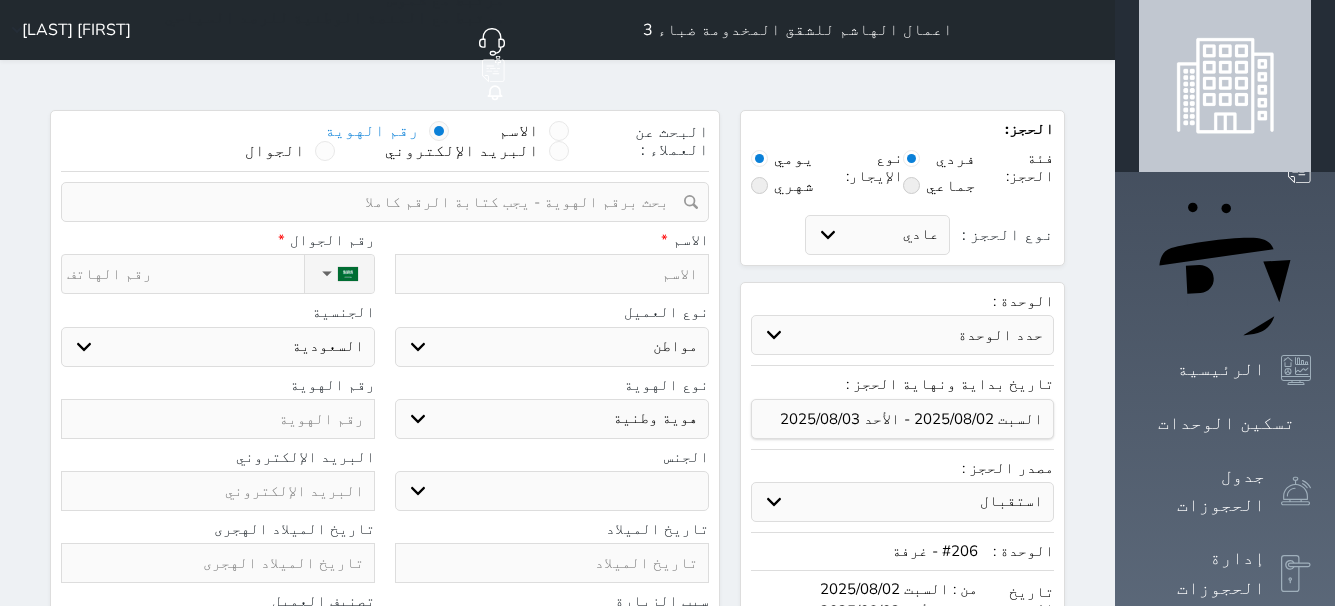 select 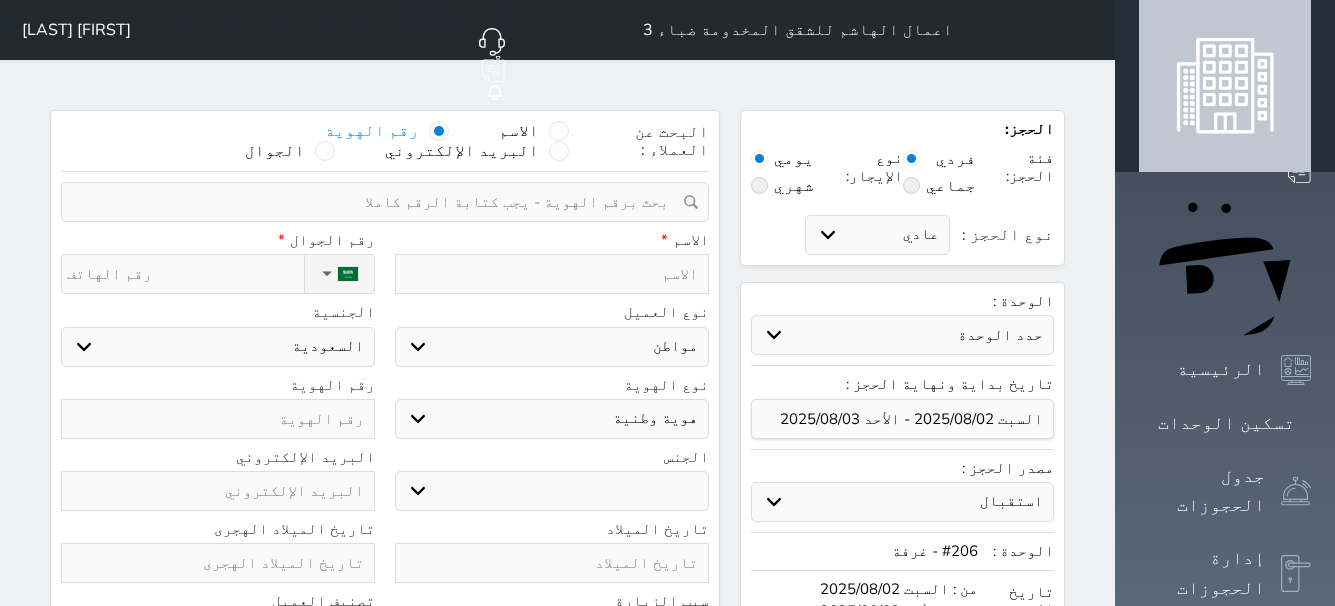 select 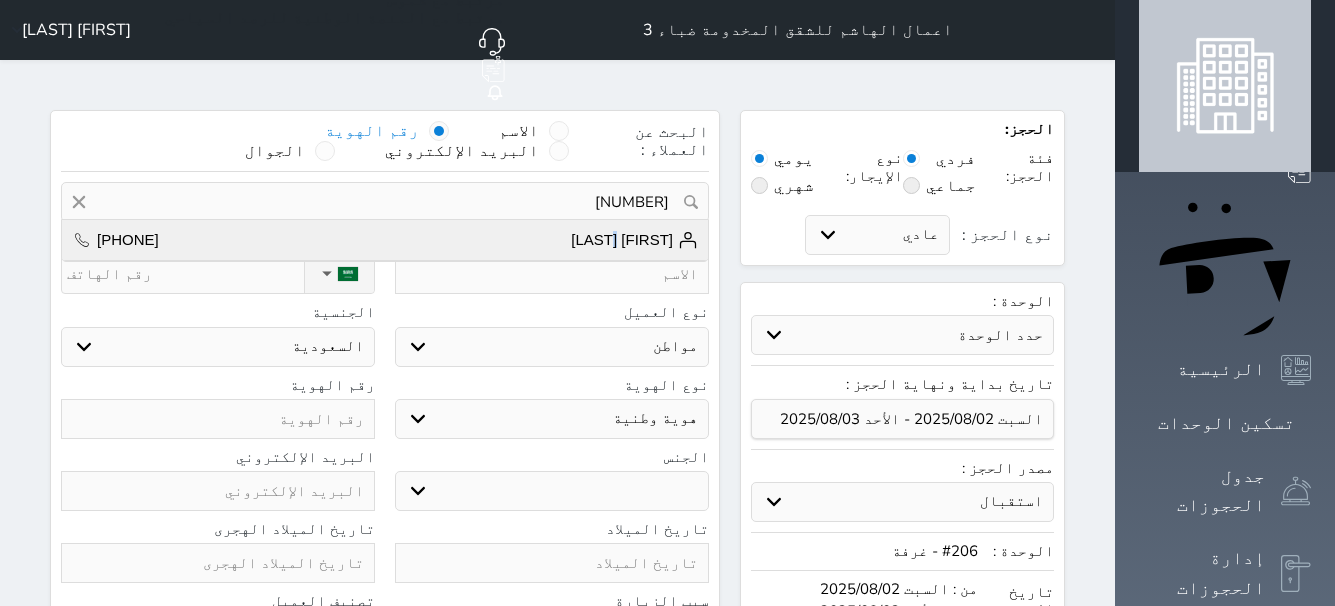 click on "[FIRST] [LAST]" at bounding box center (634, 240) 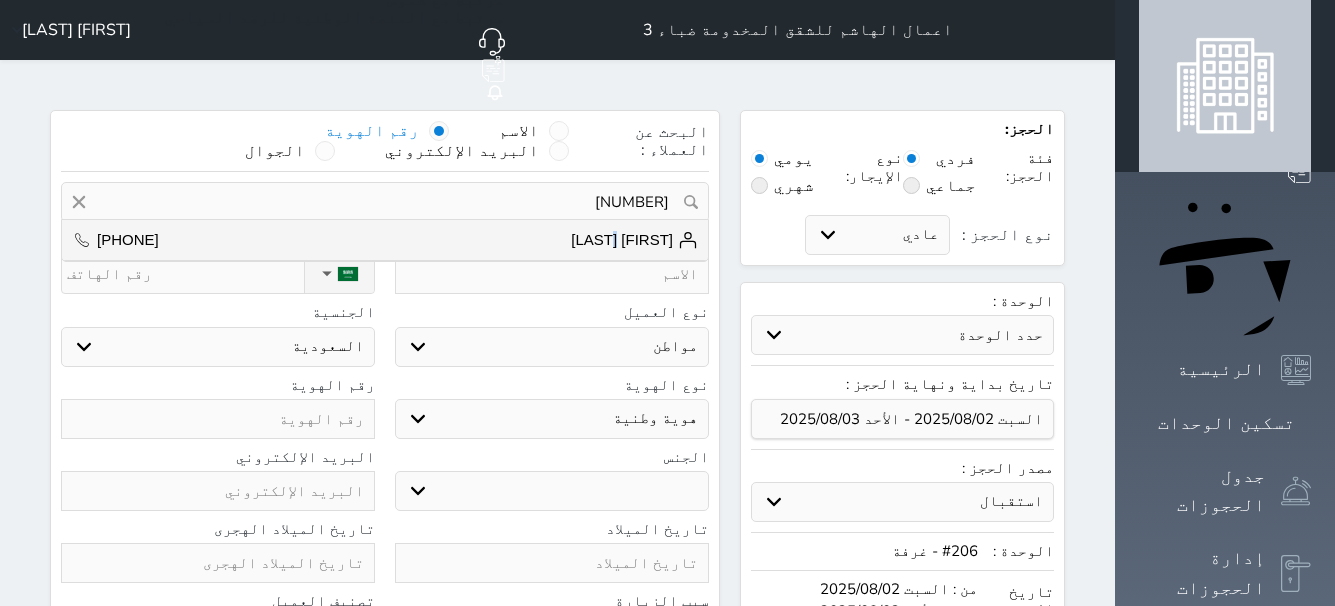 type on "[FIRST] [LAST]  ||  [PHONE]" 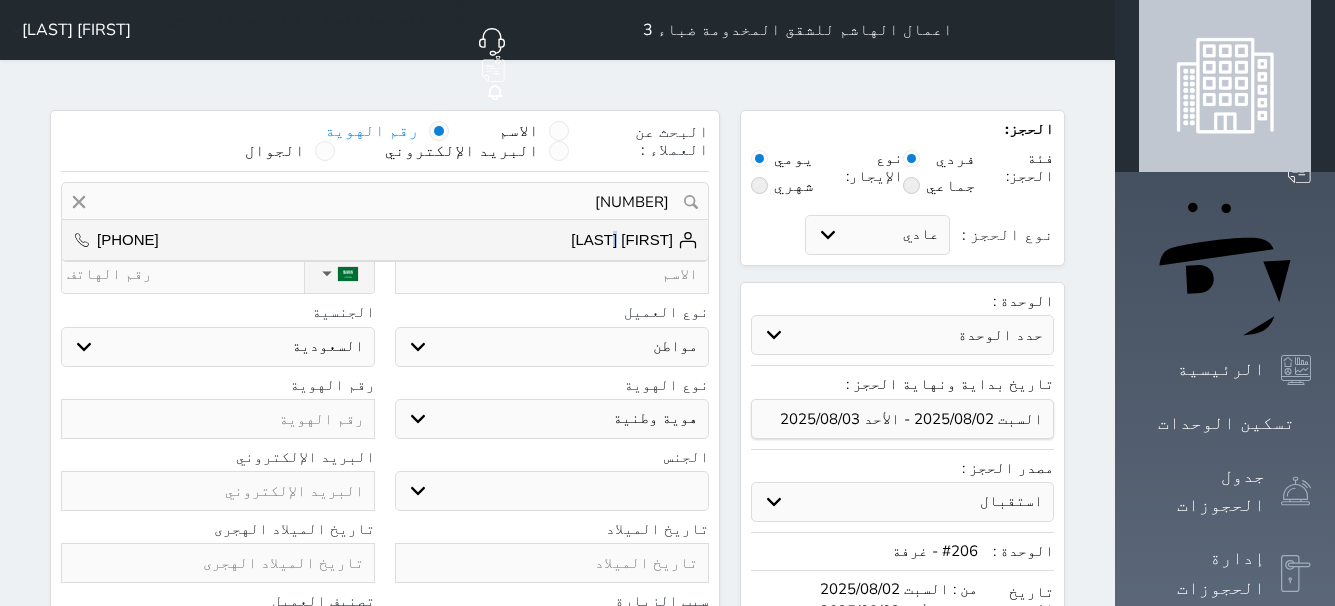 type on "[FIRST] [LAST]" 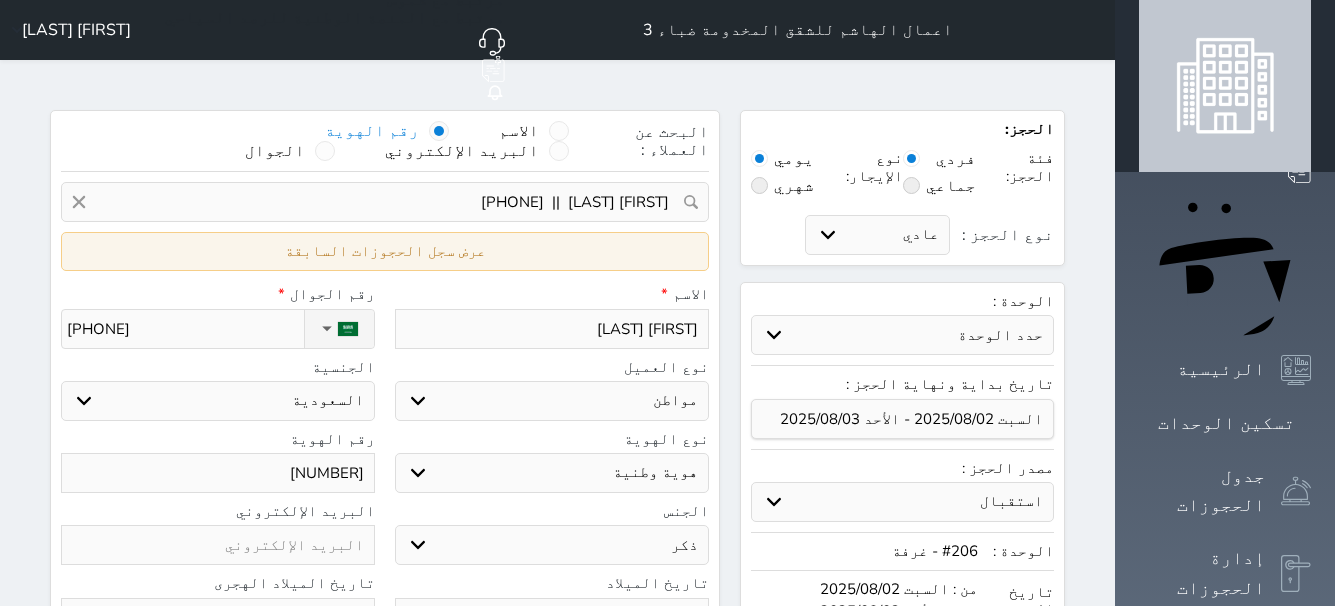 select 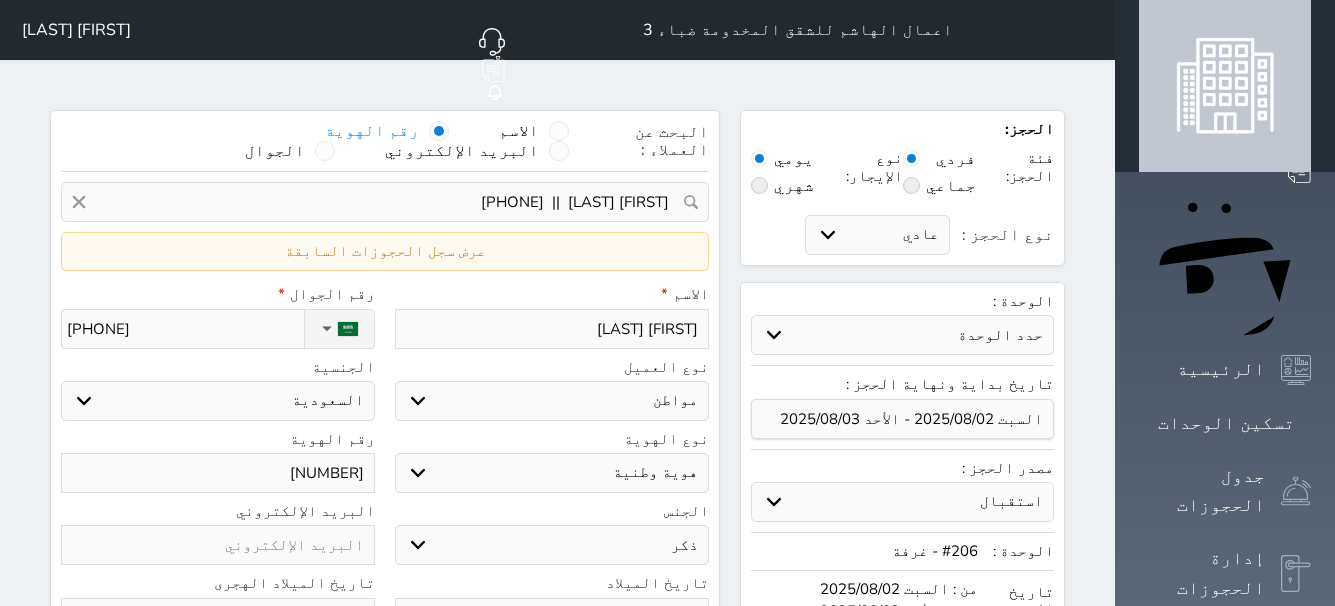 drag, startPoint x: 332, startPoint y: 432, endPoint x: 390, endPoint y: 434, distance: 58.034473 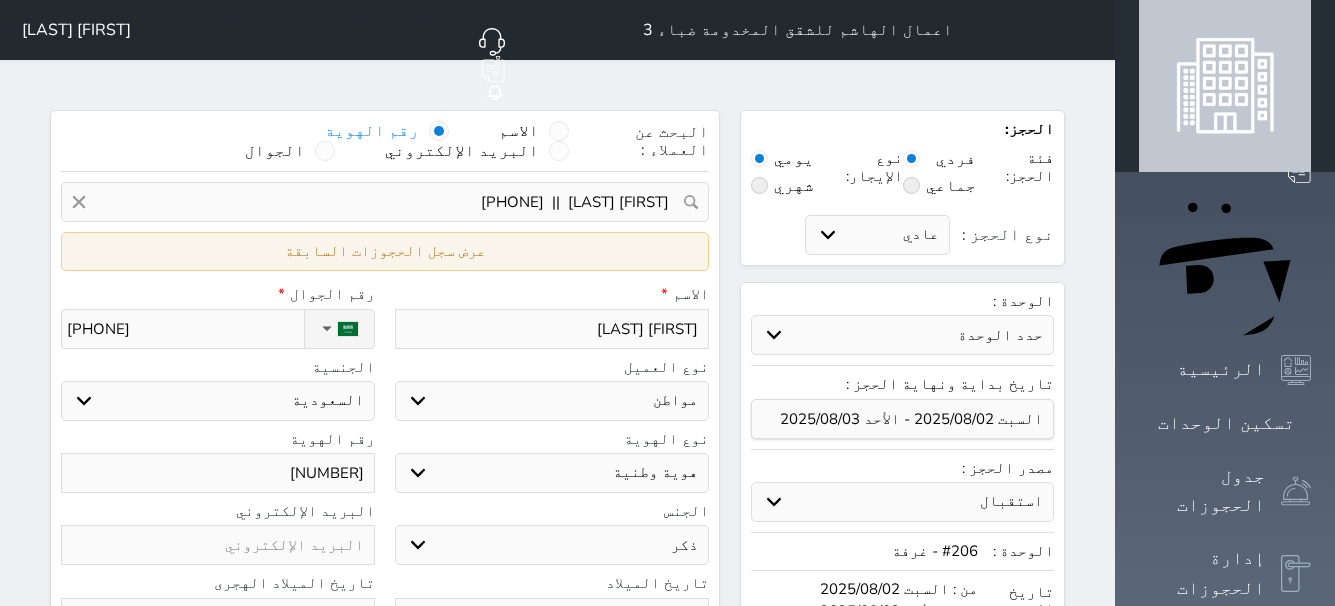 click on "عرض سجل الحجوزات السابقة" at bounding box center [385, 251] 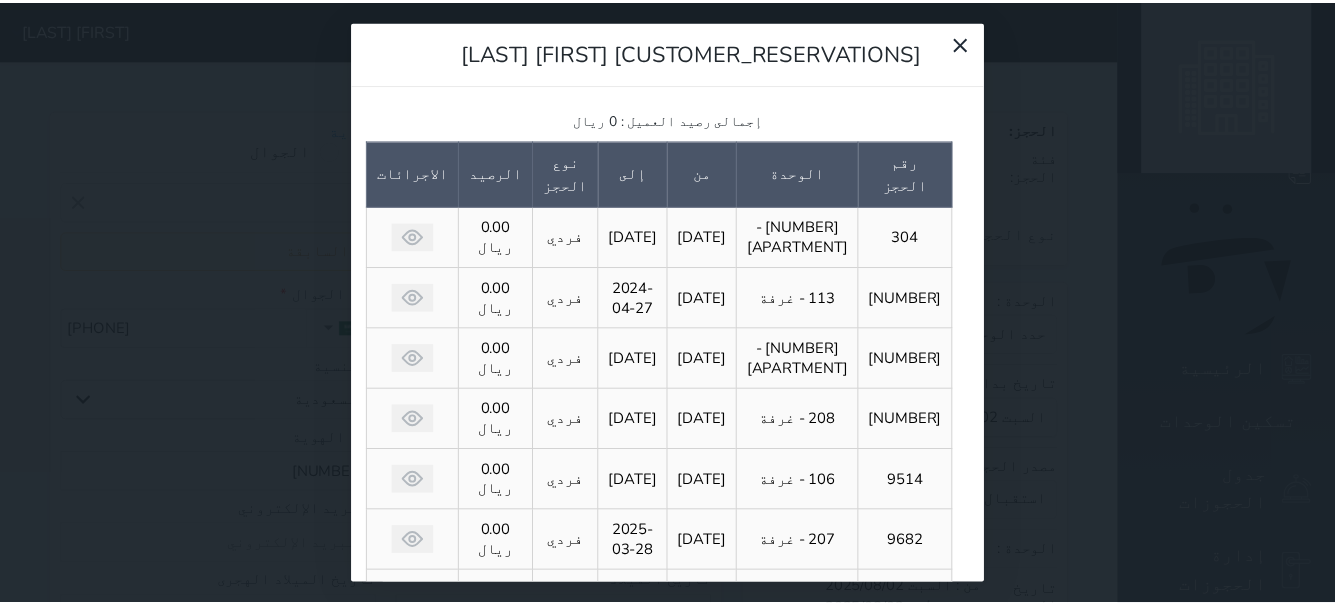 scroll, scrollTop: 111, scrollLeft: 0, axis: vertical 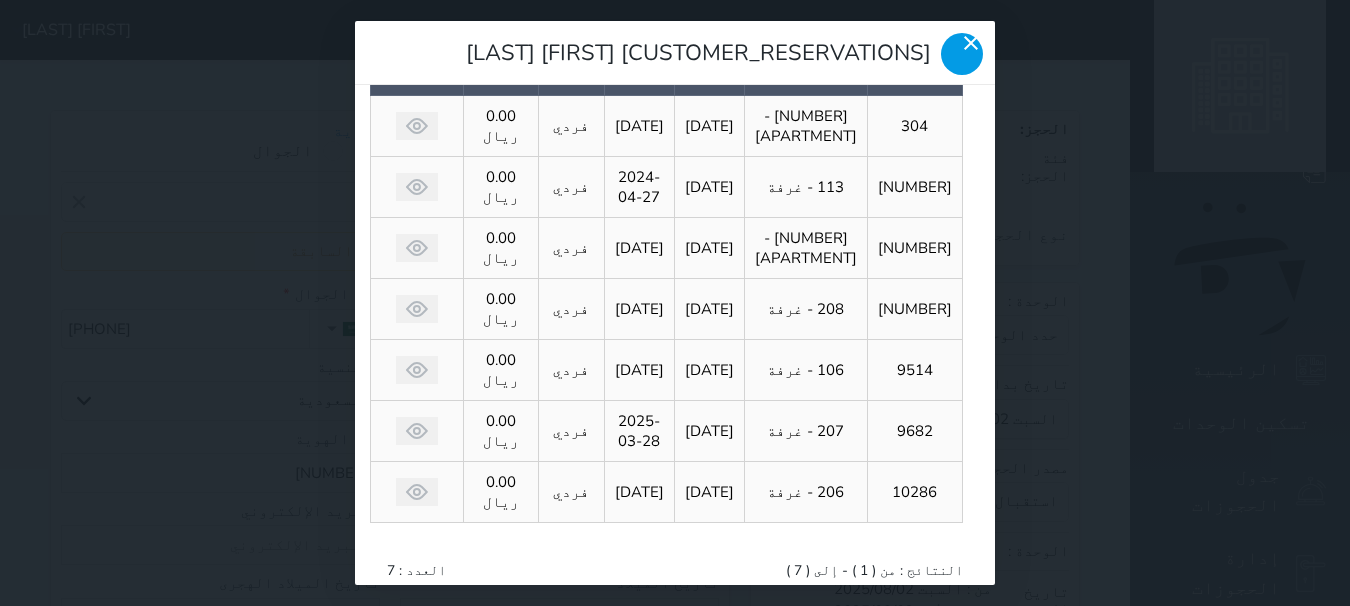 click 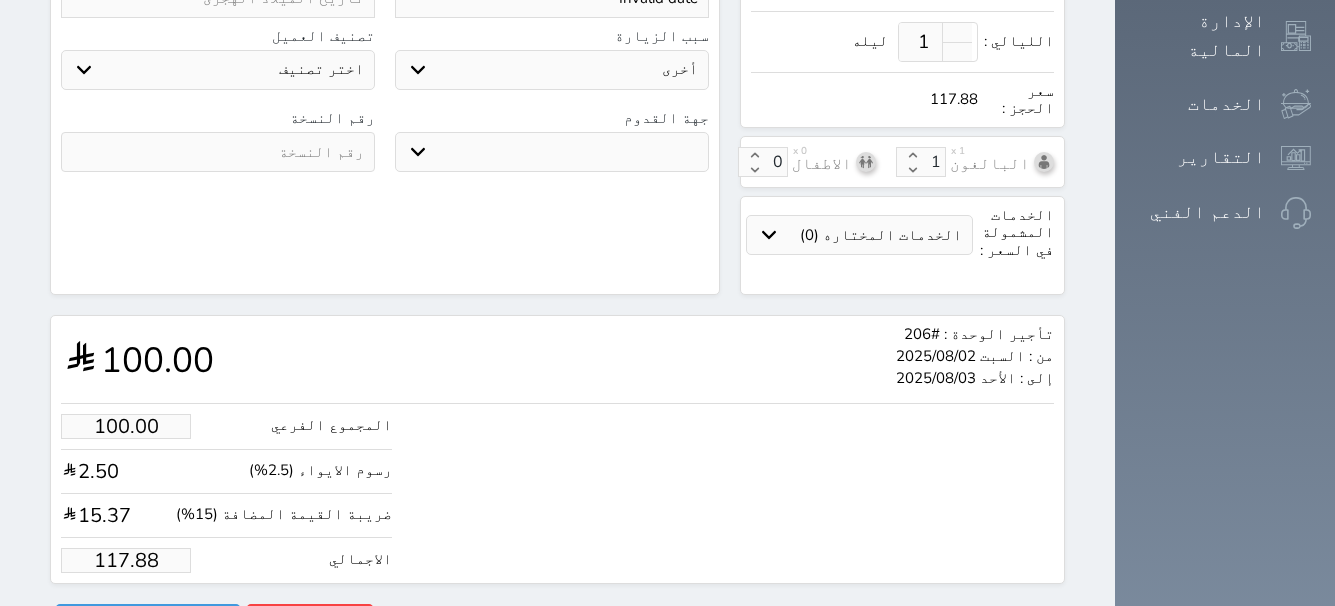 scroll, scrollTop: 621, scrollLeft: 0, axis: vertical 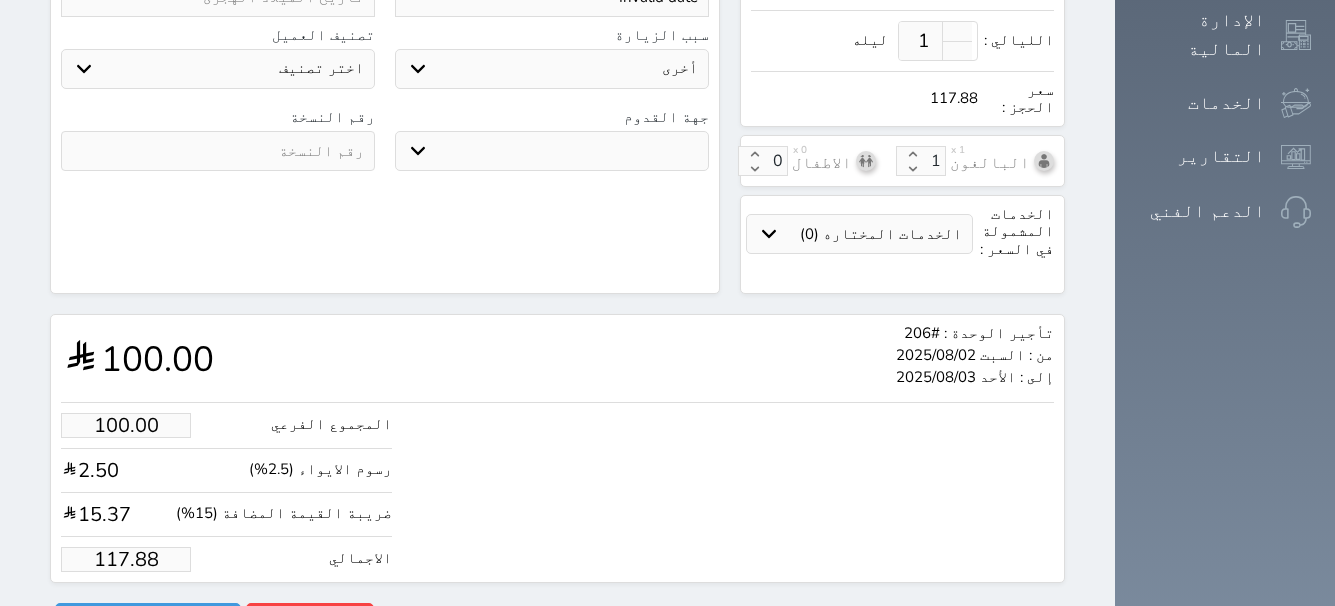 drag, startPoint x: 62, startPoint y: 504, endPoint x: 135, endPoint y: 505, distance: 73.00685 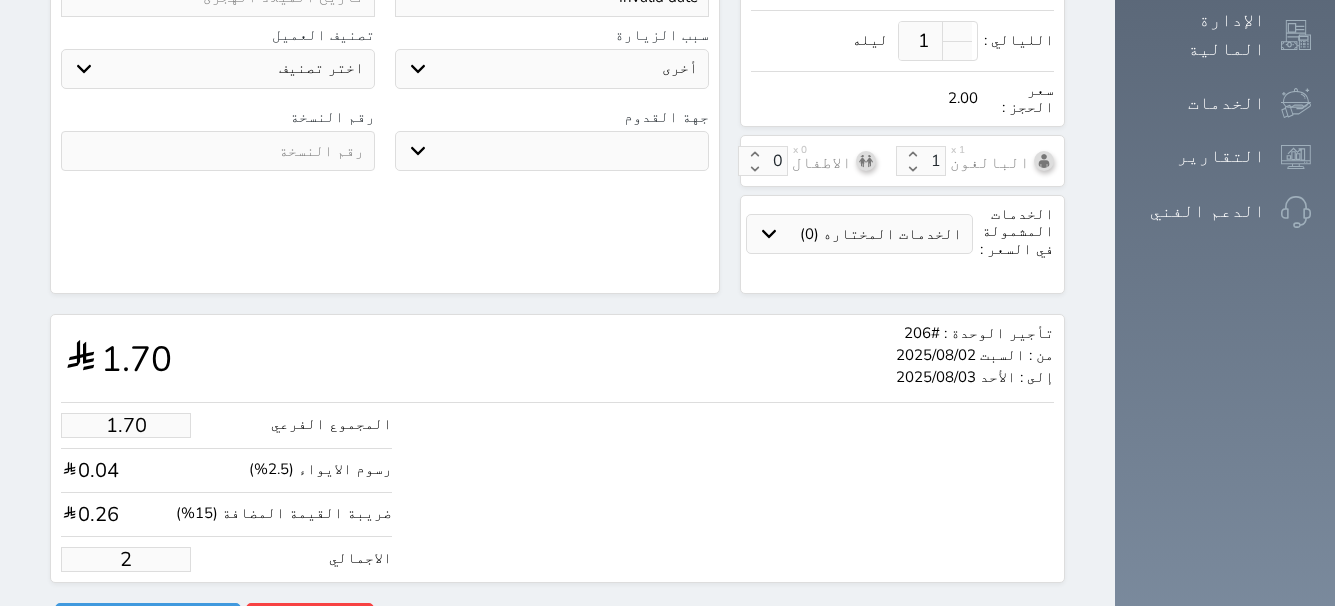 type on "16.97" 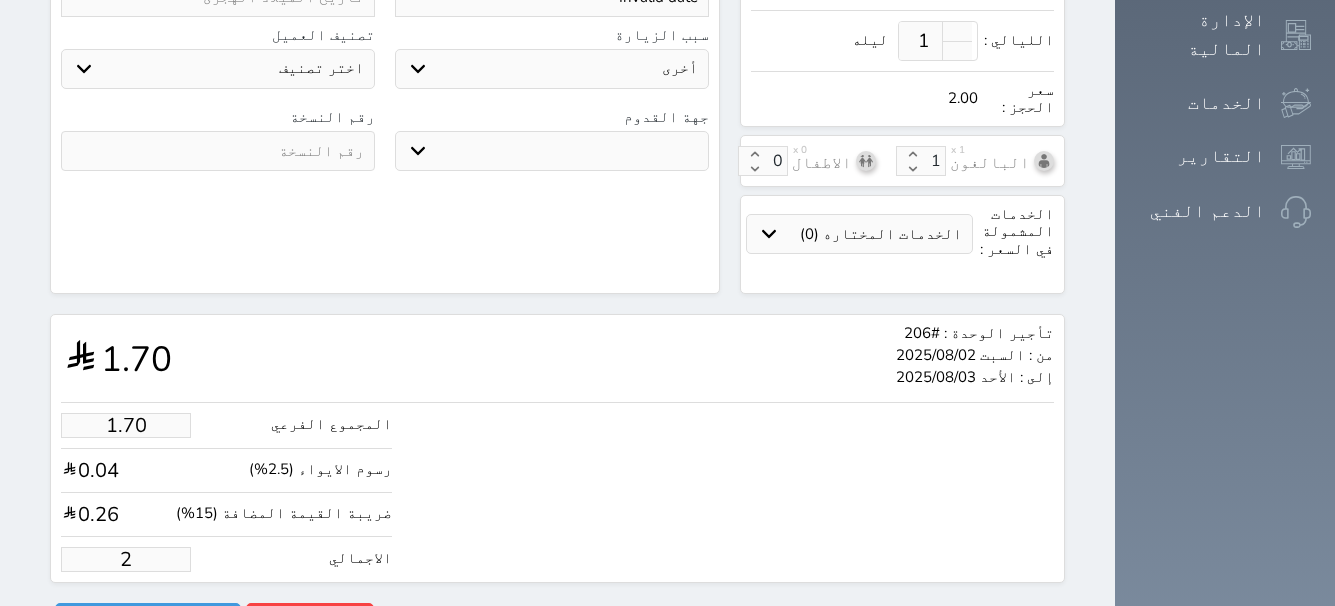 type on "20" 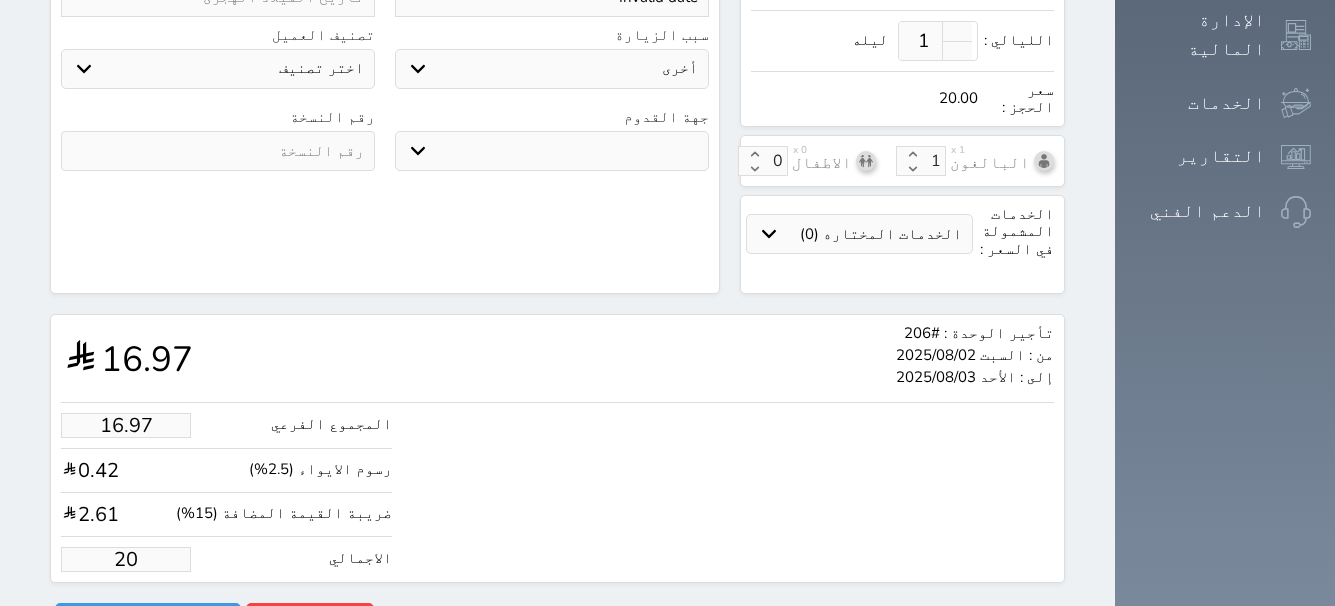 type on "169.67" 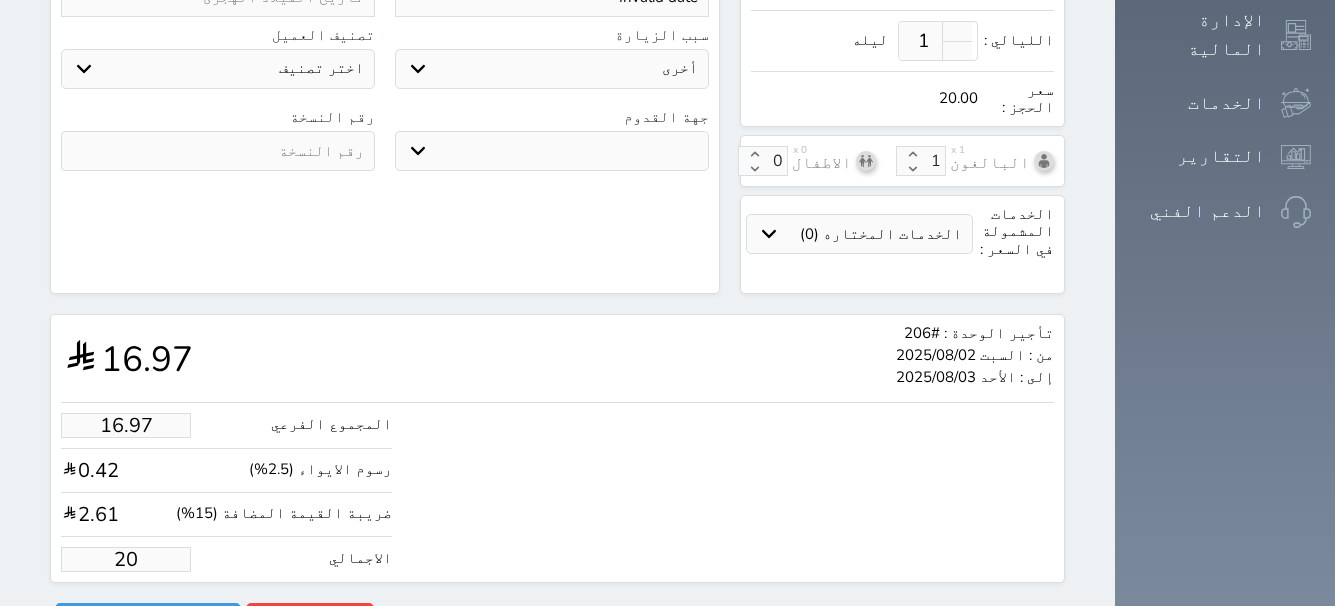 type on "200" 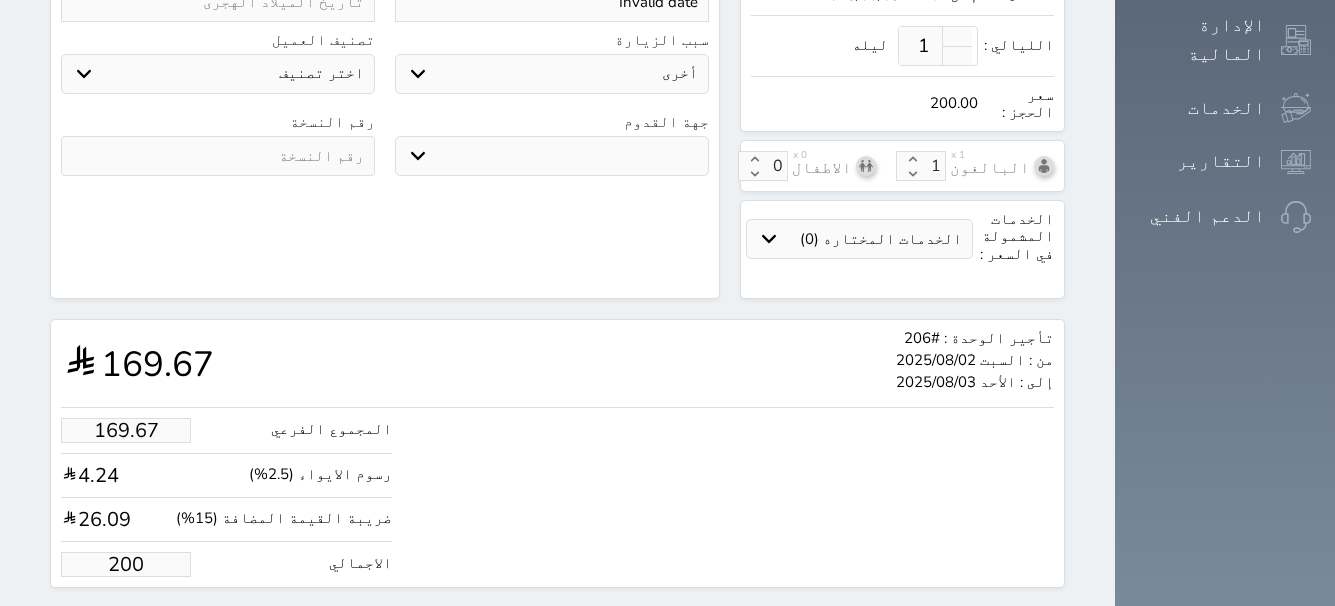scroll, scrollTop: 621, scrollLeft: 0, axis: vertical 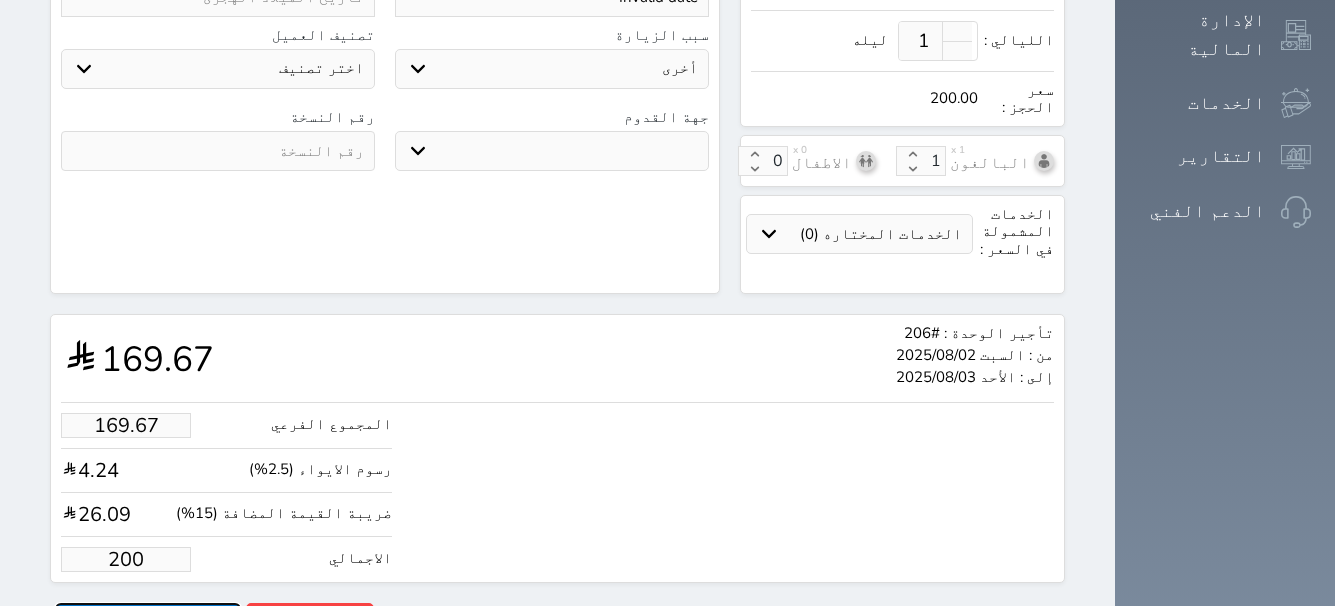 type on "200.00" 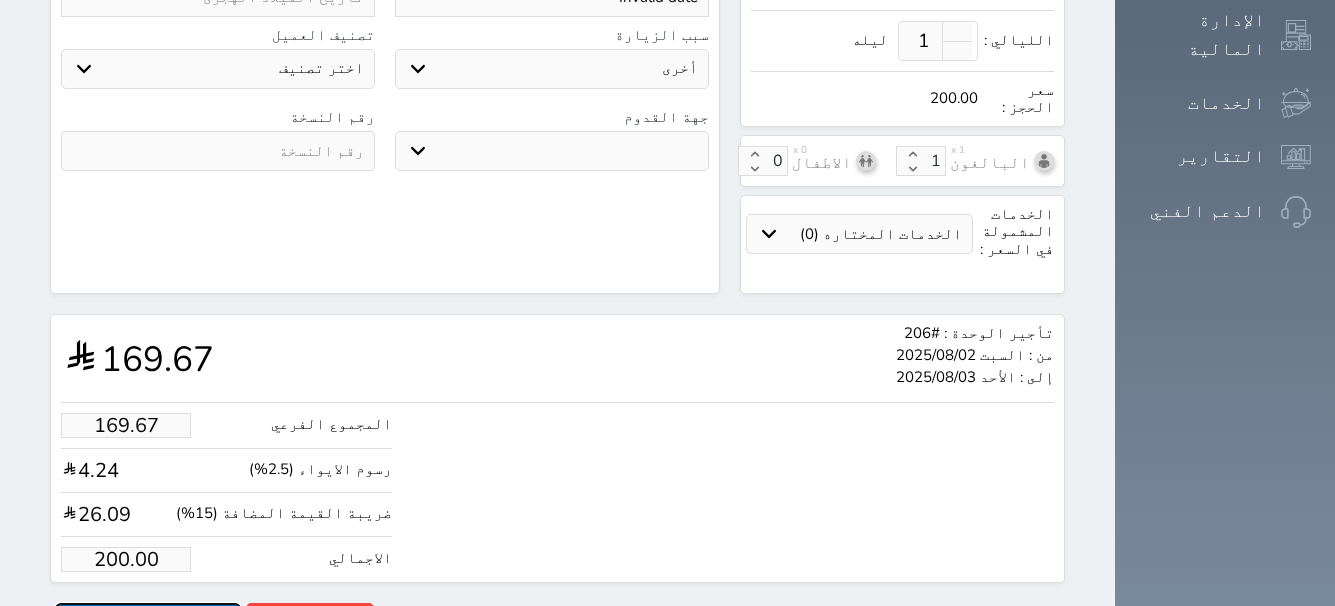 click on "حجز" at bounding box center [148, 620] 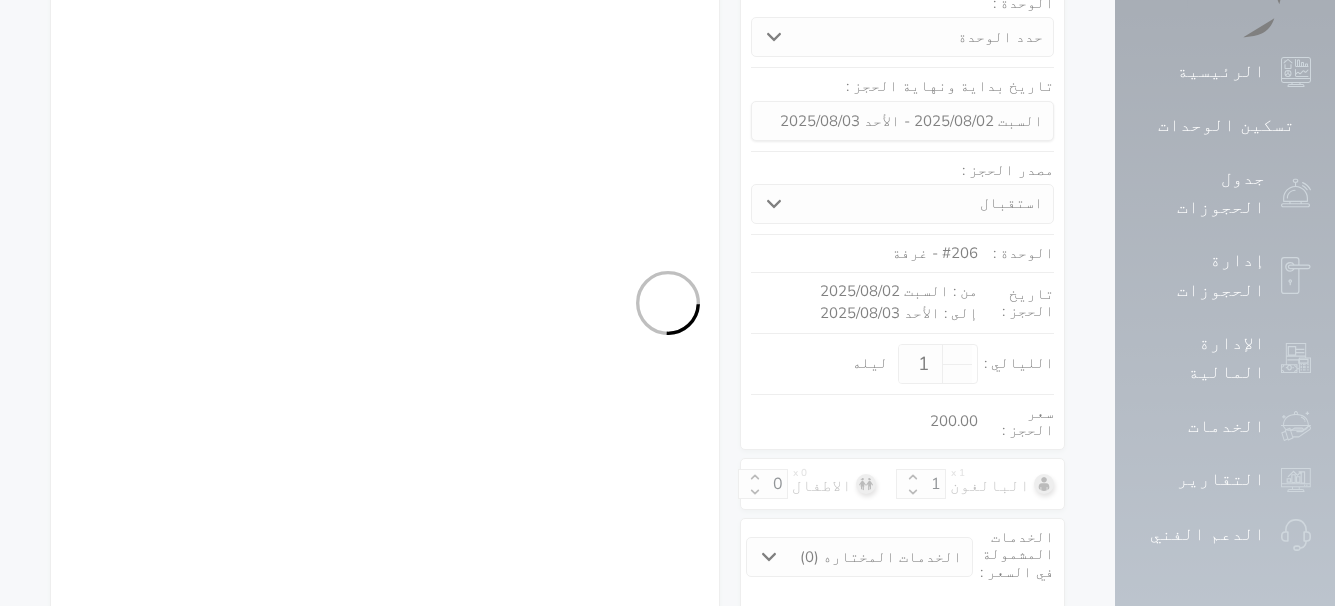 select on "1" 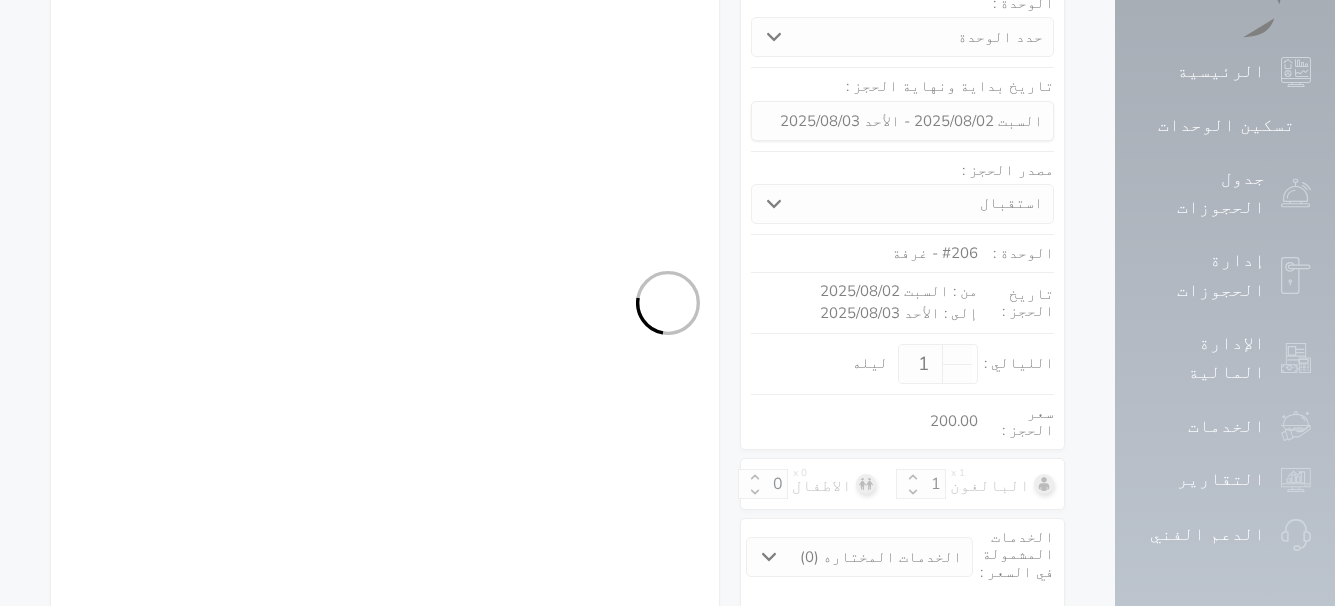 select on "113" 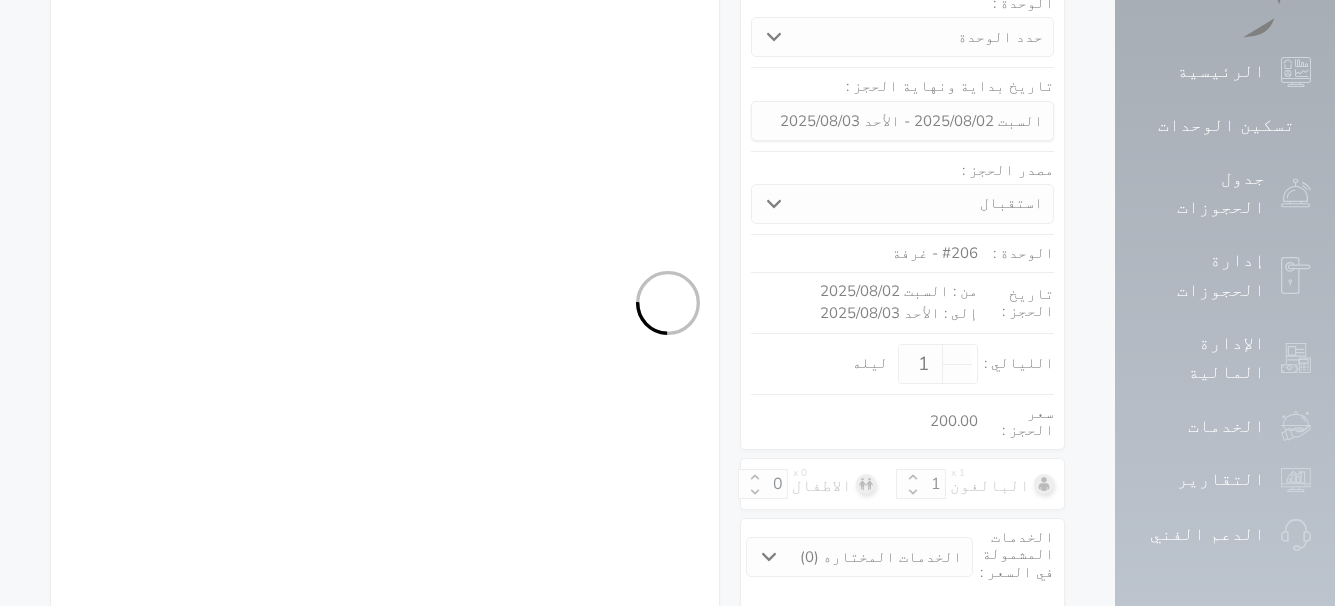 select on "1" 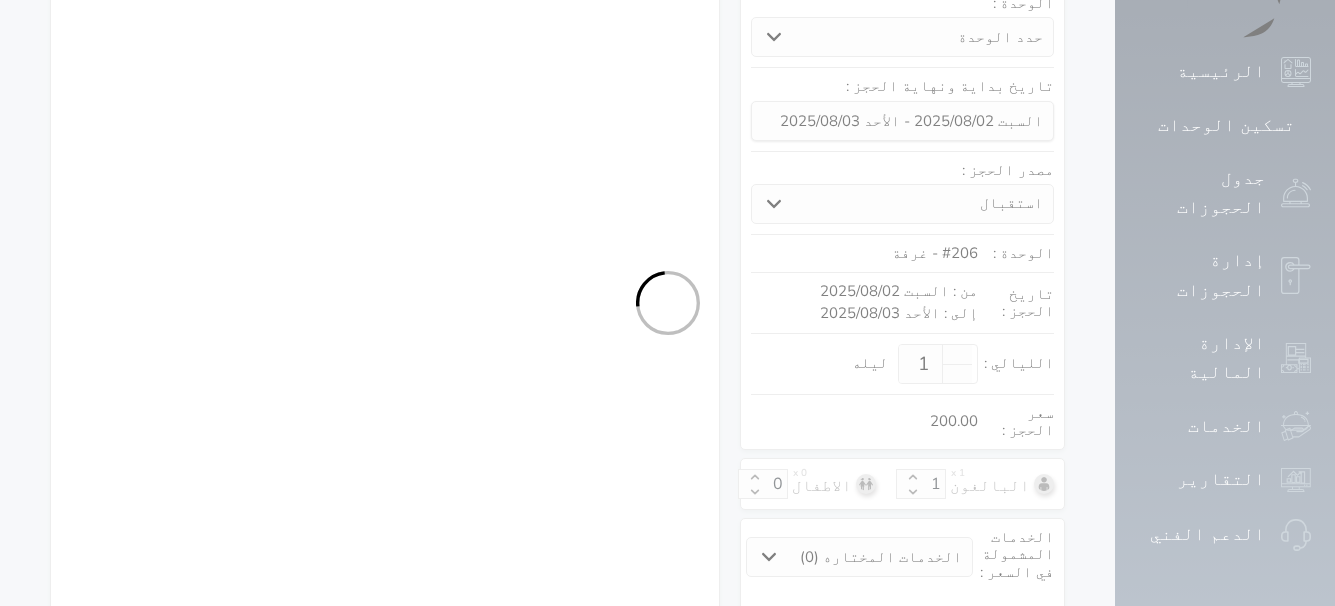 select on "7" 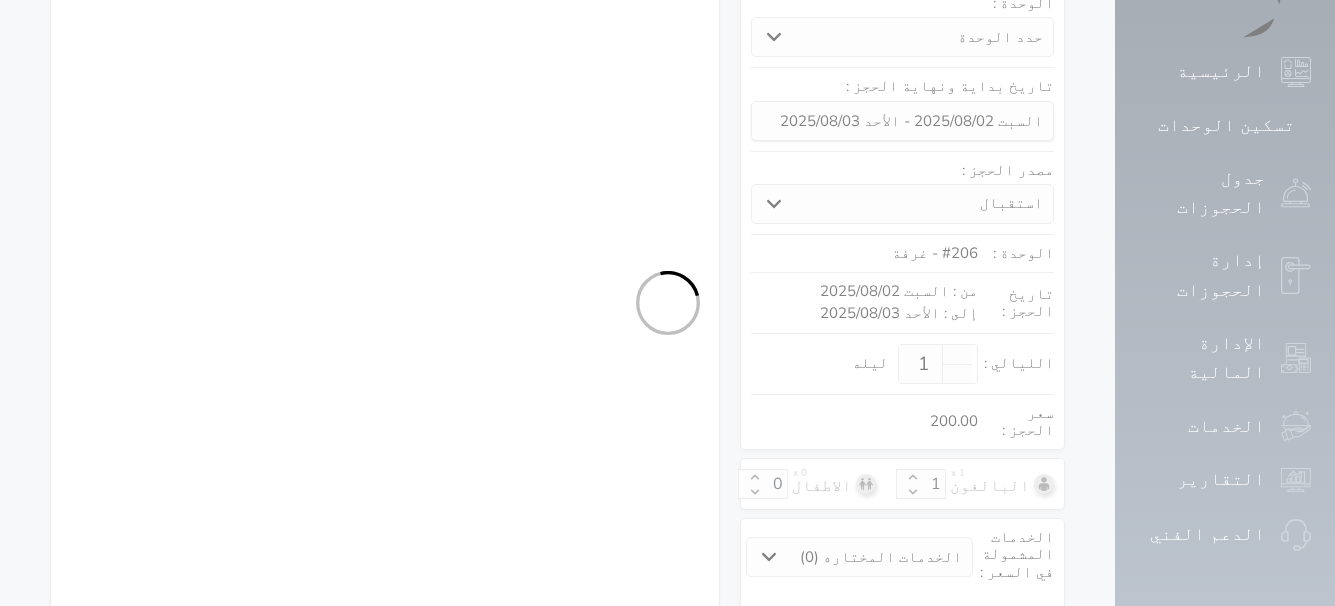 select 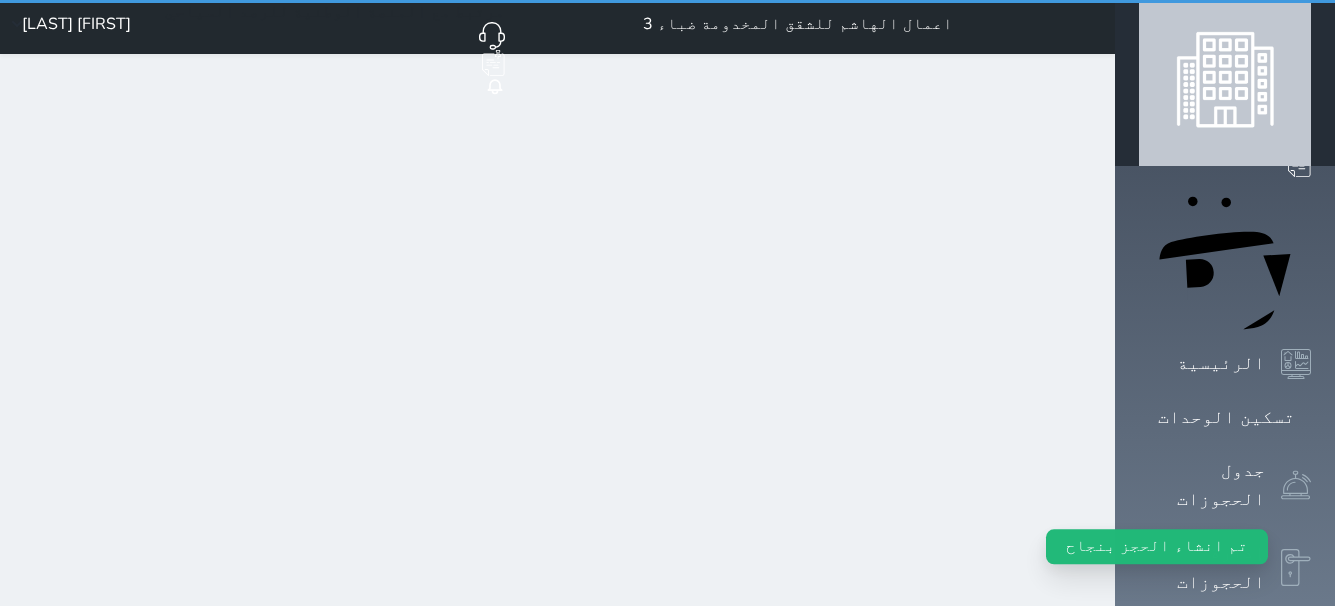 scroll, scrollTop: 0, scrollLeft: 0, axis: both 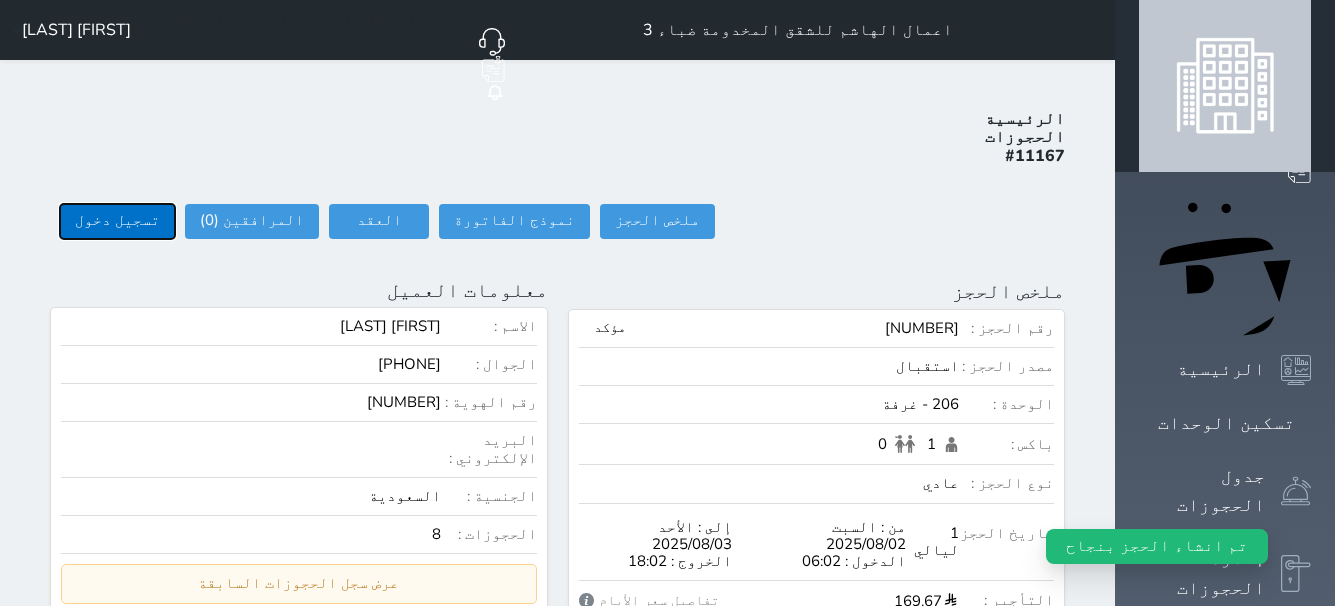 click on "تسجيل دخول" at bounding box center [117, 221] 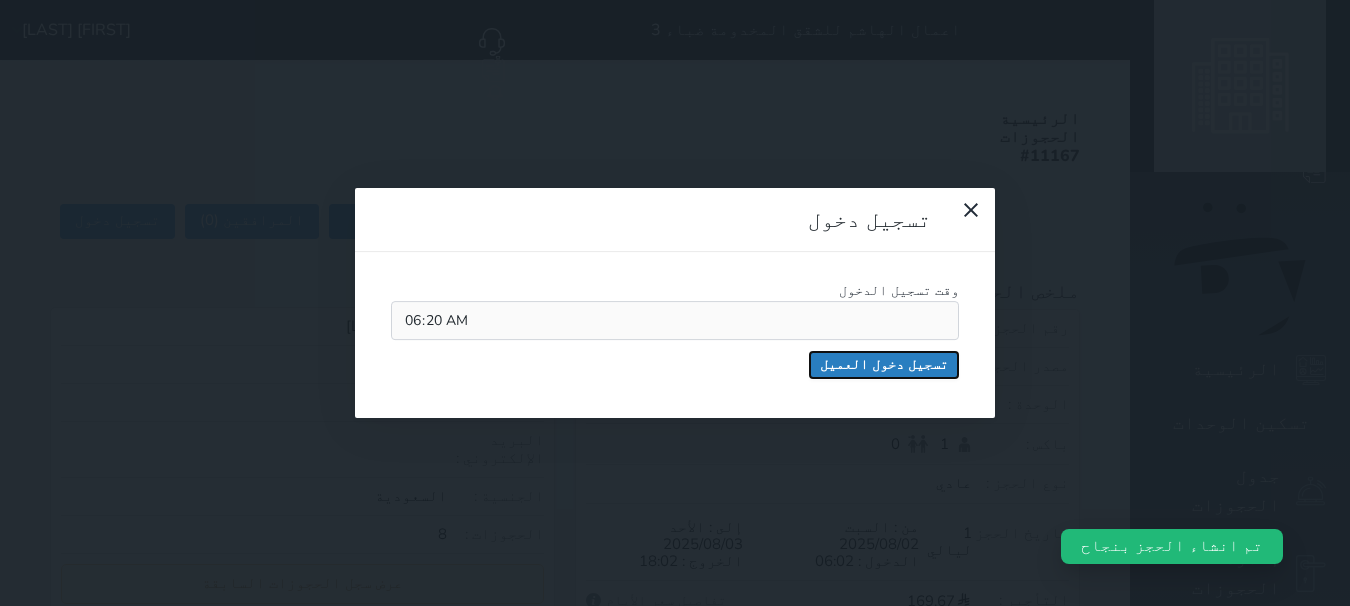 click on "تسجيل دخول العميل" at bounding box center (884, 365) 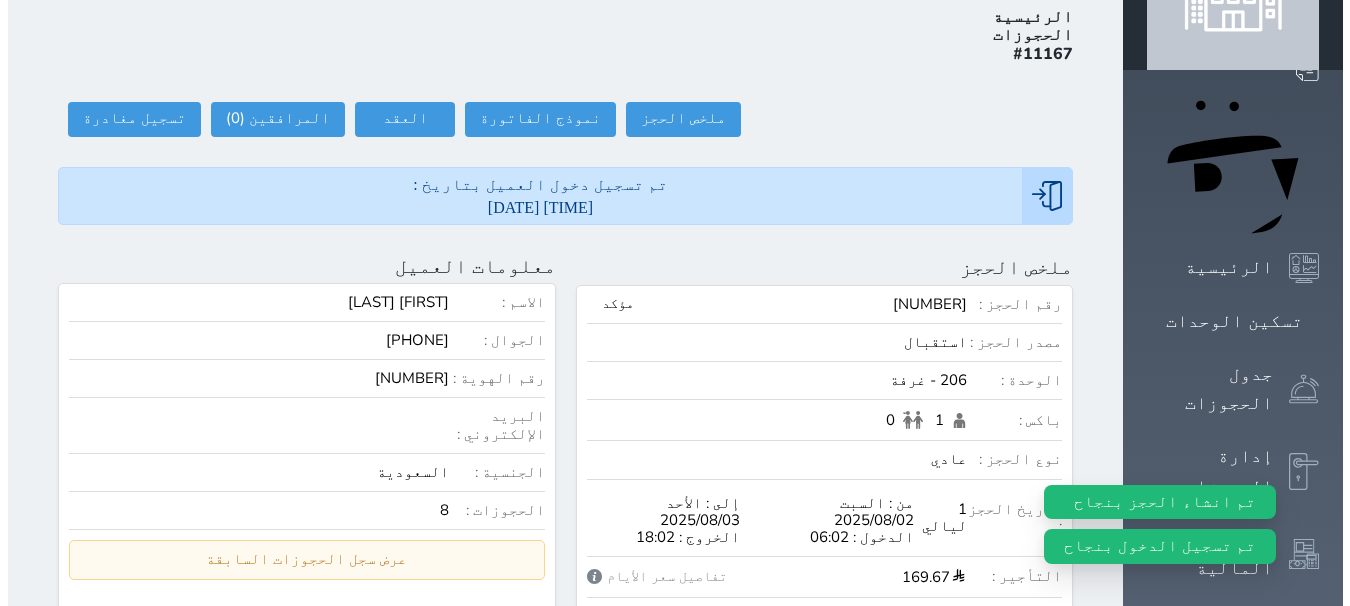 scroll, scrollTop: 0, scrollLeft: 0, axis: both 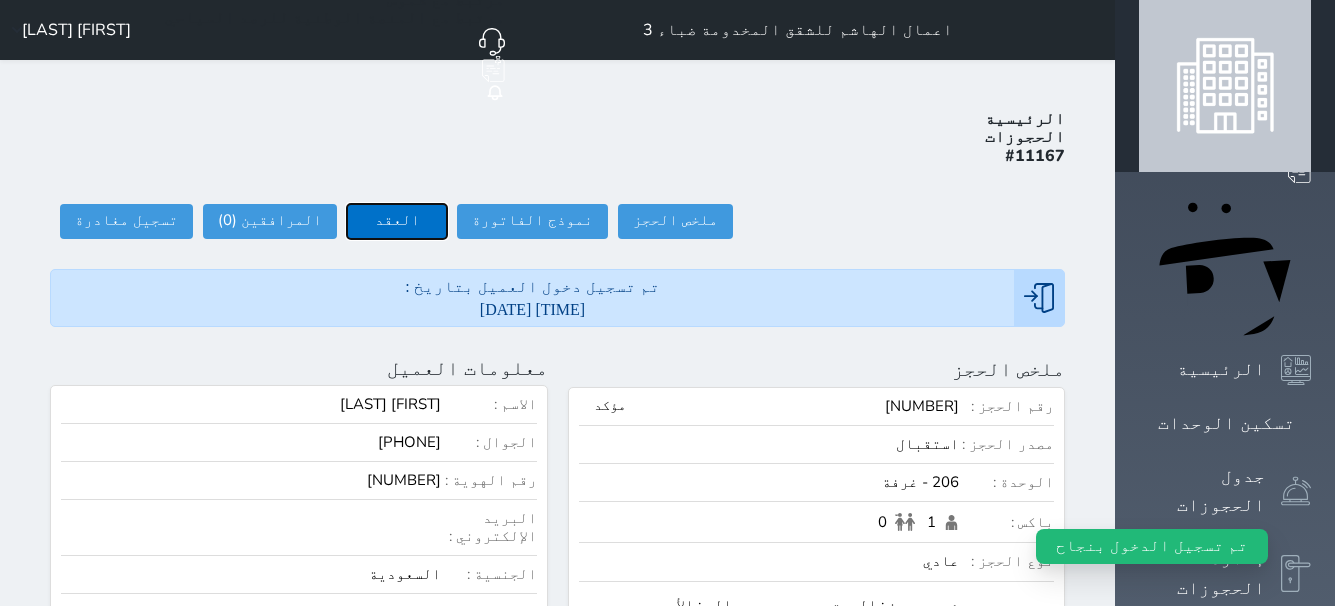 click on "العقد" at bounding box center (397, 221) 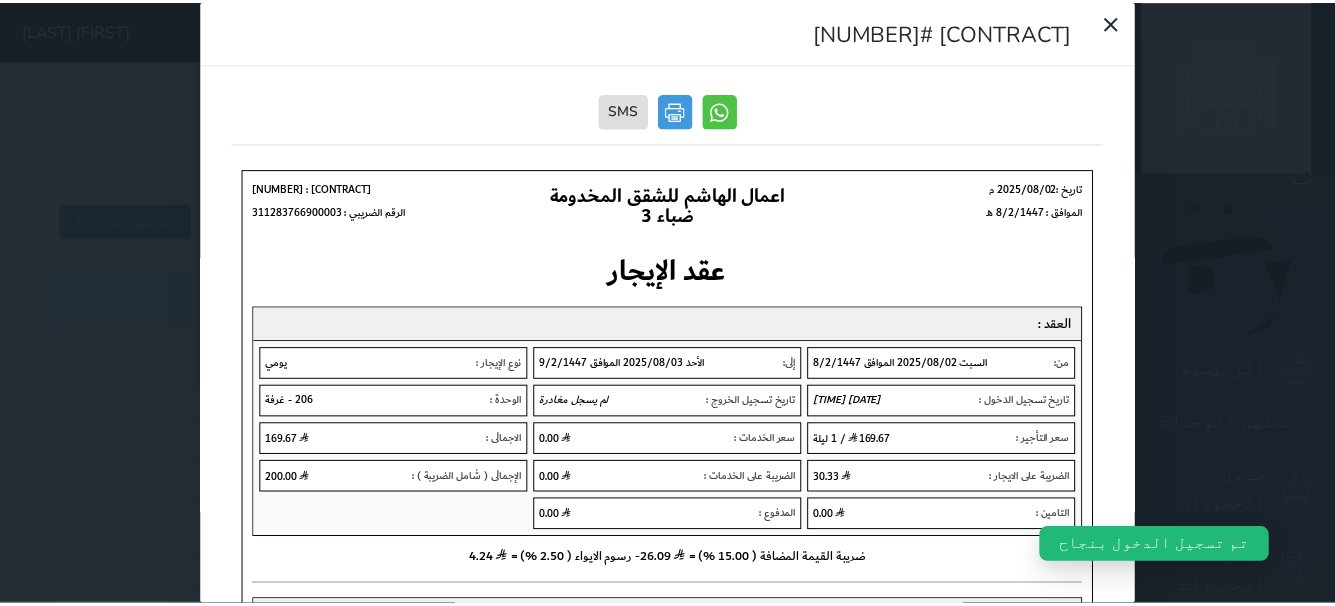 scroll, scrollTop: 0, scrollLeft: 0, axis: both 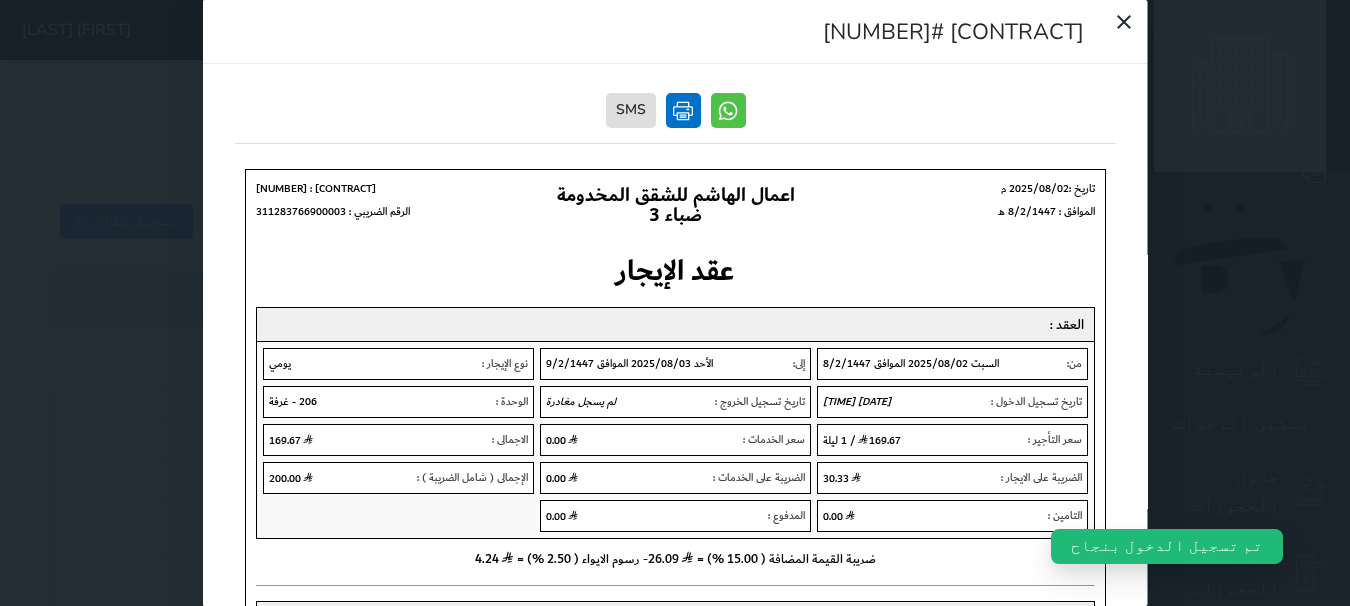 click at bounding box center (682, 110) 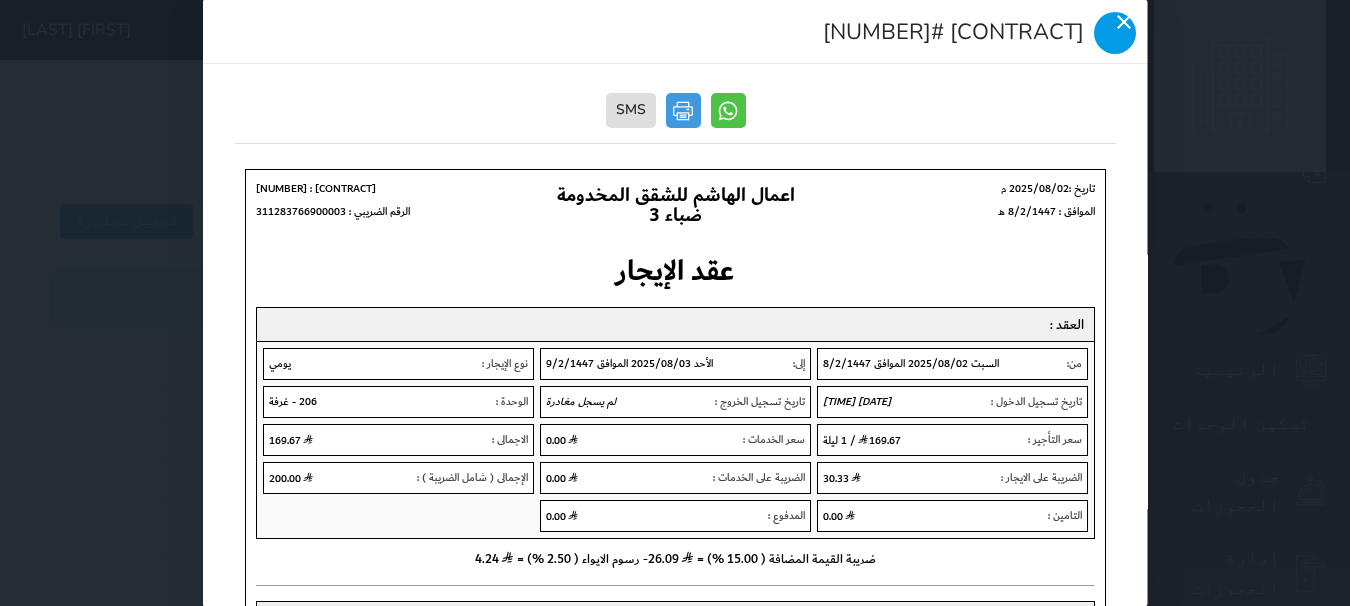 click 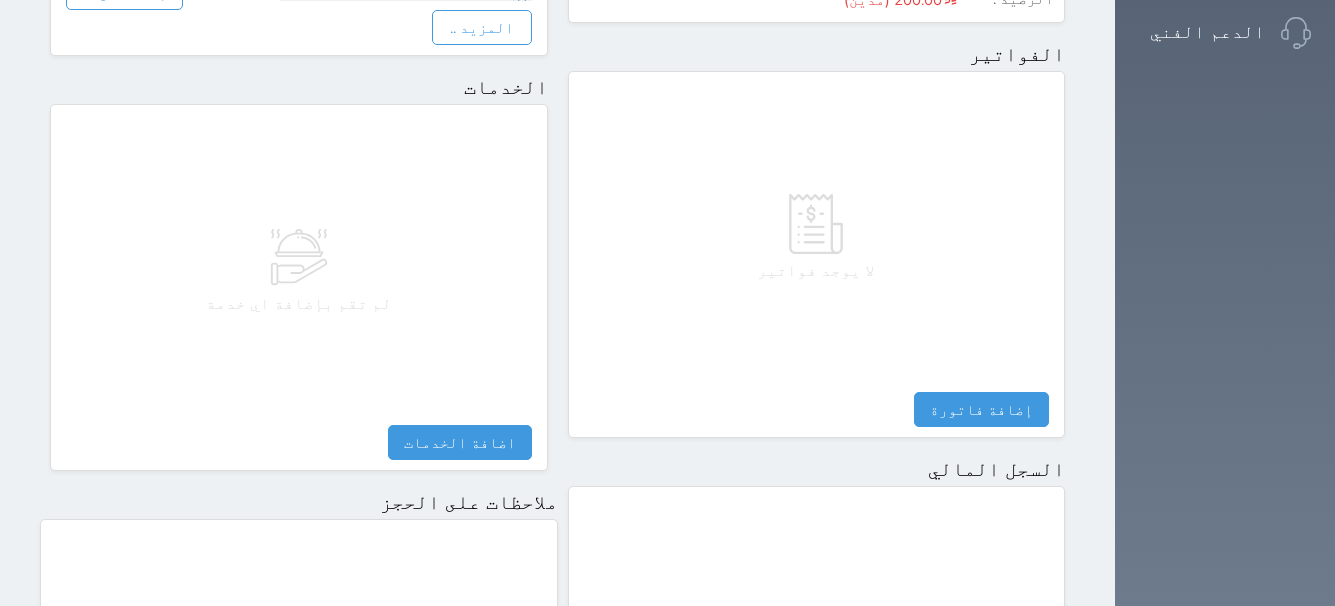 scroll, scrollTop: 1174, scrollLeft: 0, axis: vertical 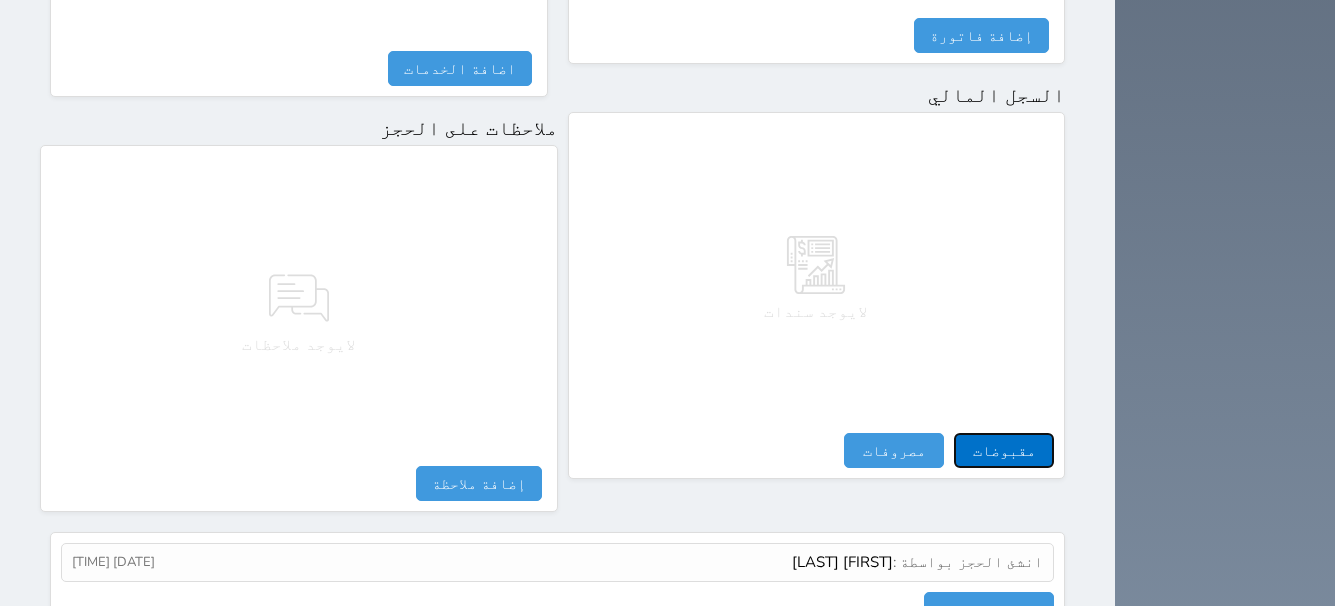 click on "مقبوضات" at bounding box center [1004, 450] 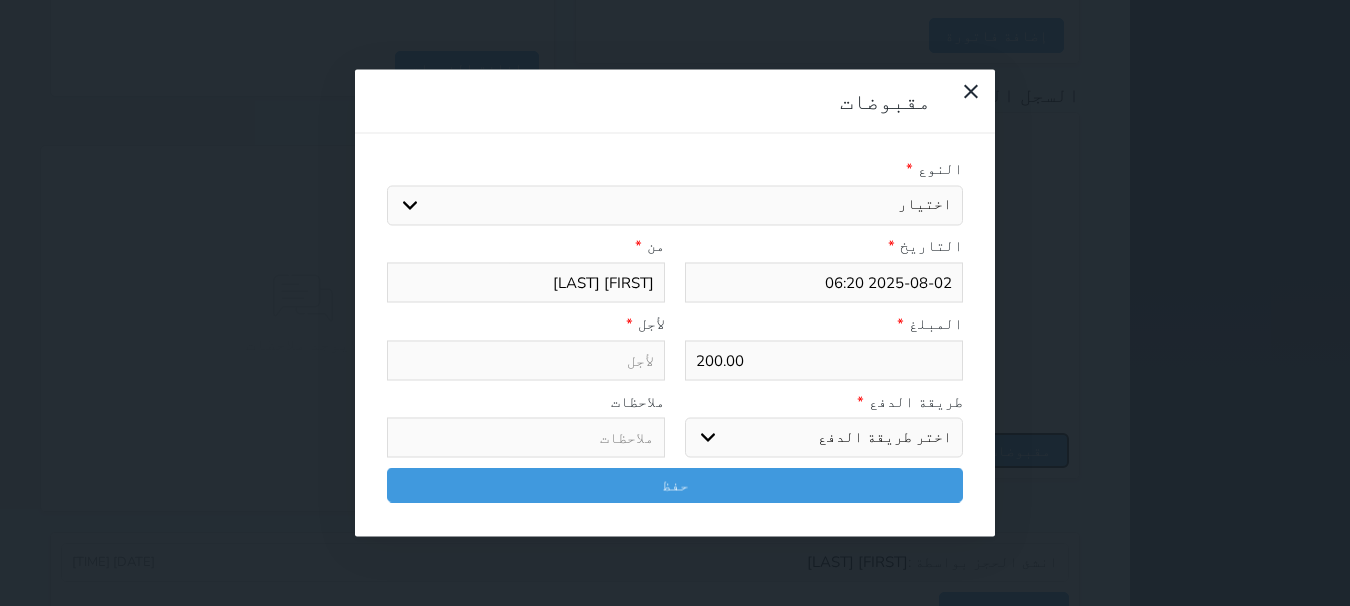 select 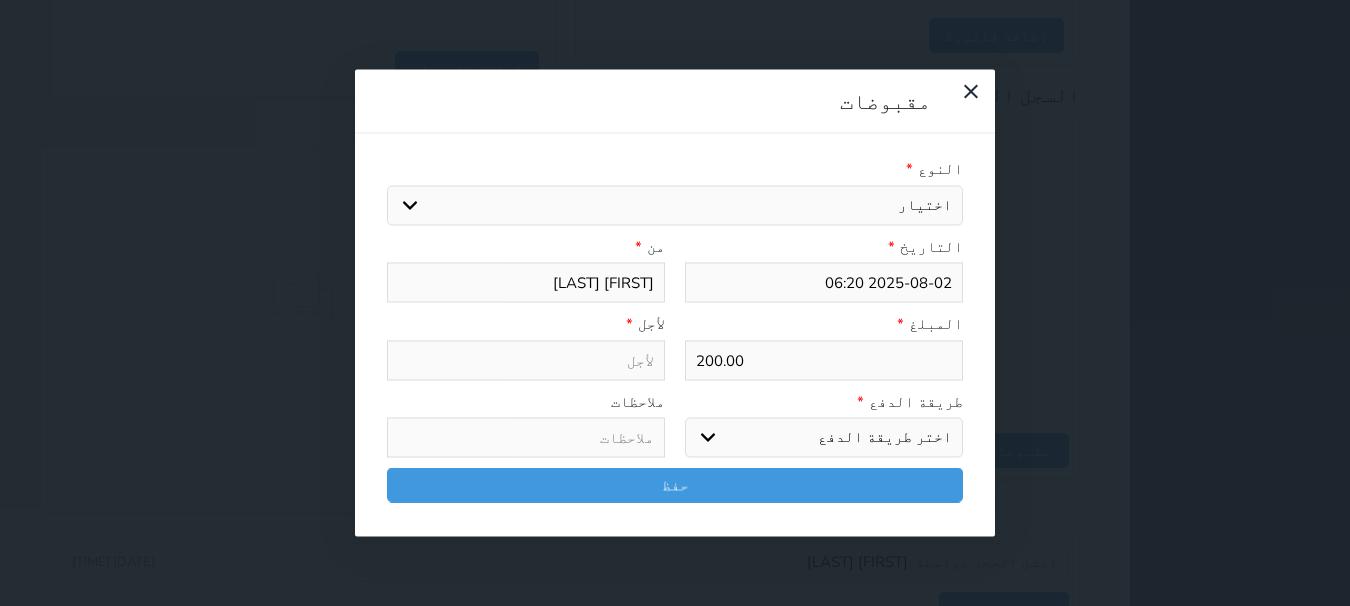 click on "اختر طريقة الدفع   دفع نقدى   تحويل بنكى   مدى   بطاقة ائتمان   آجل" at bounding box center [824, 438] 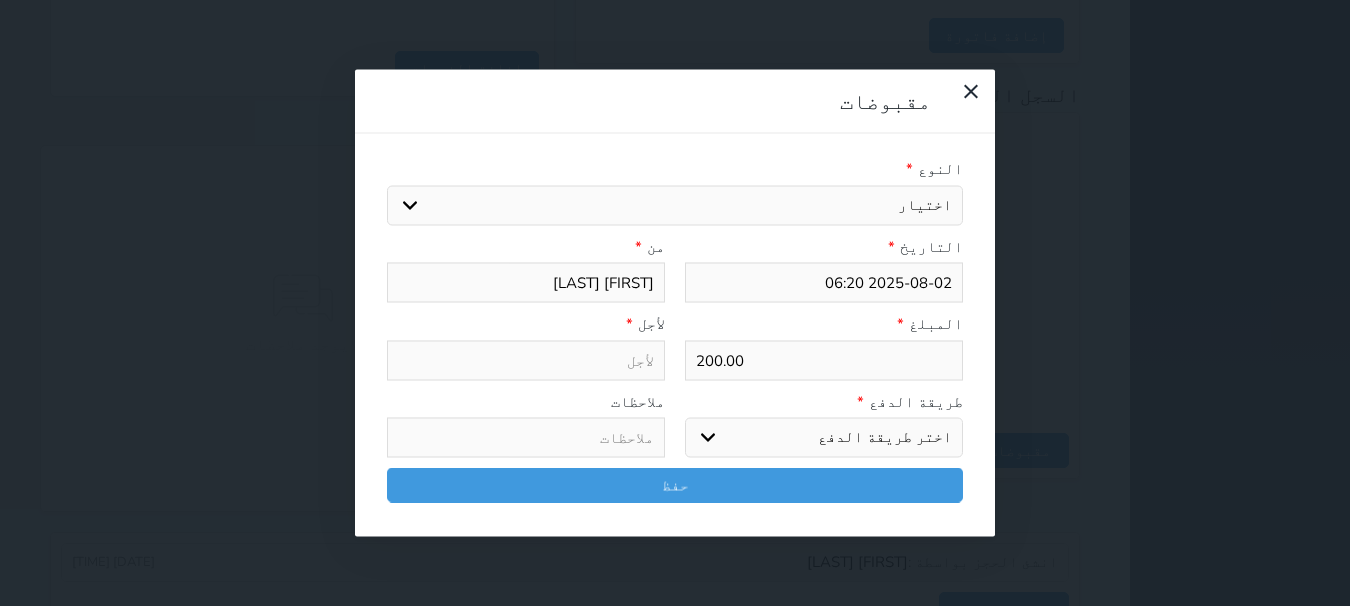 select on "mada" 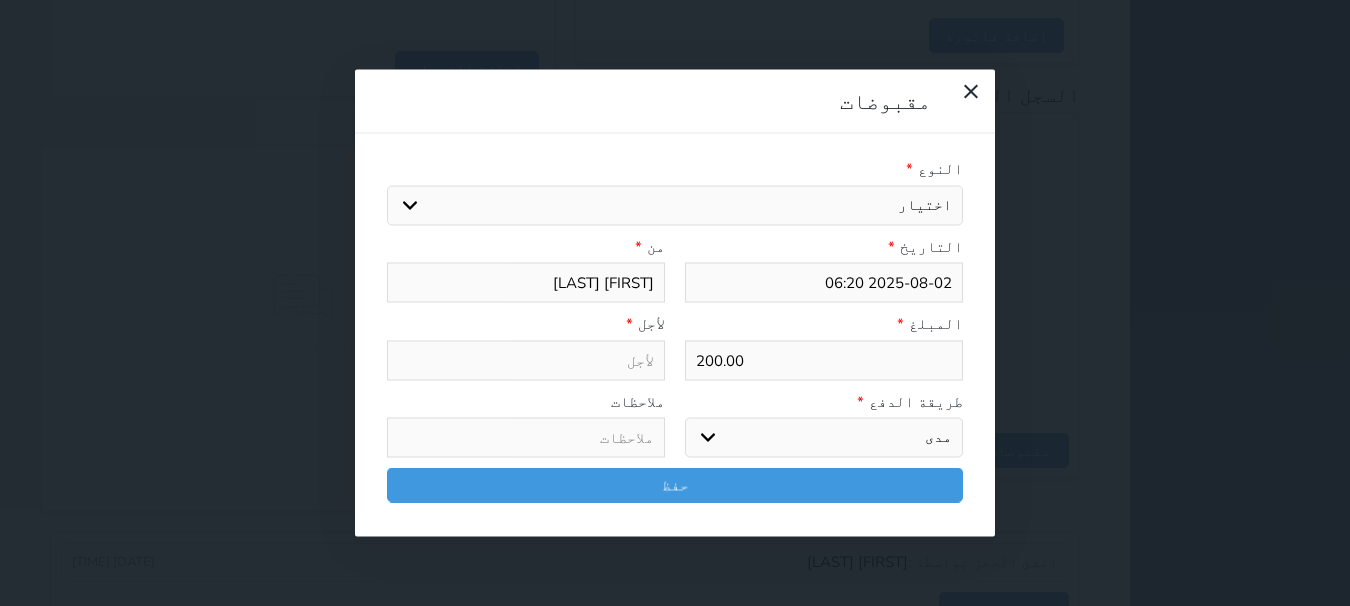 click on "اختر طريقة الدفع   دفع نقدى   تحويل بنكى   مدى   بطاقة ائتمان   آجل" at bounding box center (824, 438) 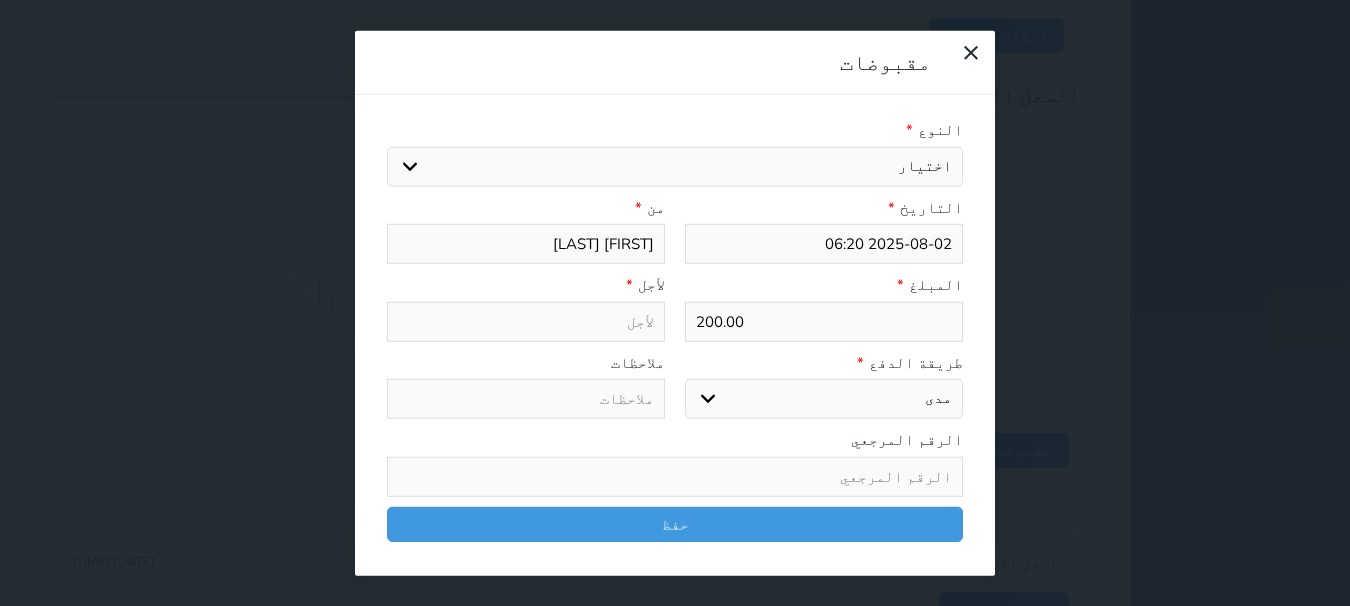 click on "اختيار   مقبوضات عامة قيمة إيجار فواتير تامين عربون لا ينطبق آخر مغسلة واي فاي - الإنترنت مواقف السيارات طعام الأغذية والمشروبات مشروبات المشروبات الباردة المشروبات الساخنة الإفطار غداء عشاء مخبز و كعك حمام سباحة الصالة الرياضية سبا و خدمات الجمال اختيار وإسقاط (خدمات النقل) ميني بار كابل - تلفزيون سرير إضافي تصفيف الشعر التسوق خدمات الجولات السياحية المنظمة خدمات الدليل السياحي" at bounding box center [675, 166] 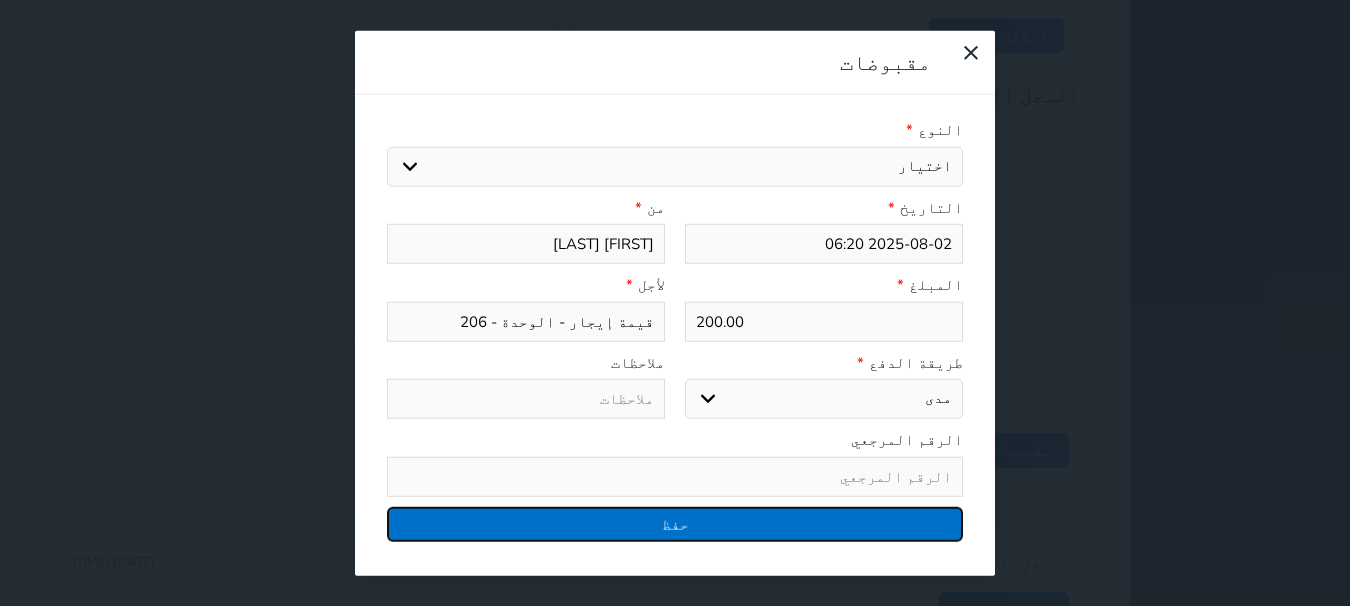 click on "حفظ" at bounding box center [675, 523] 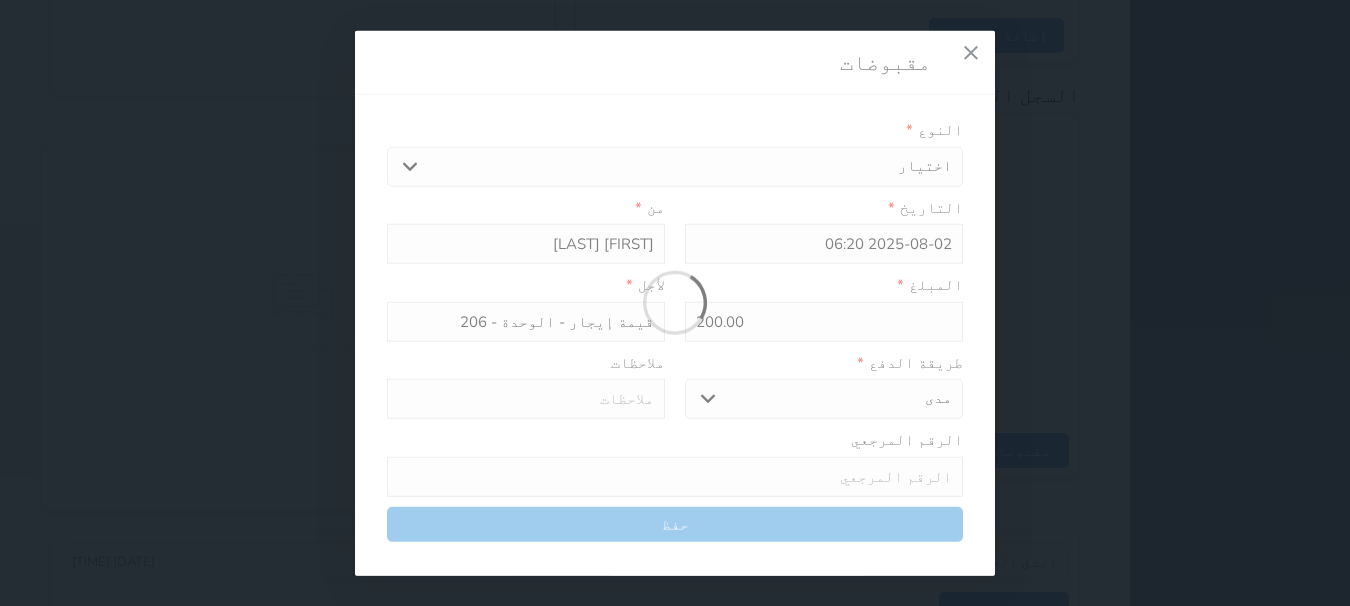 select 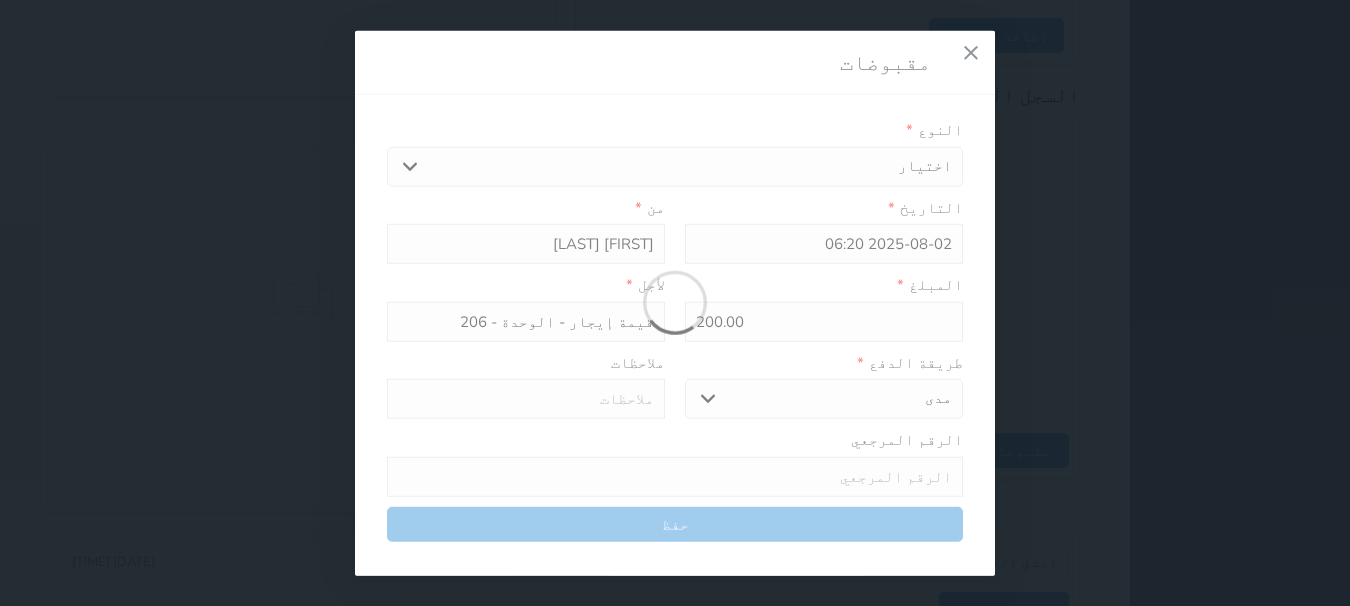 type 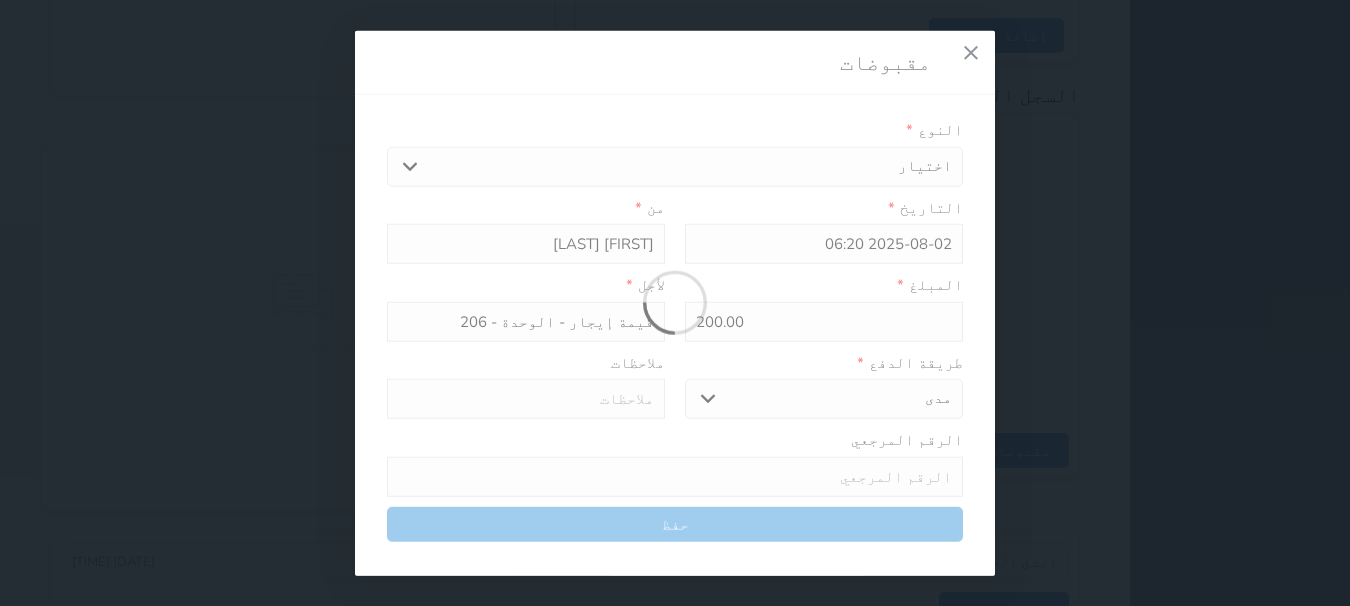 type on "0" 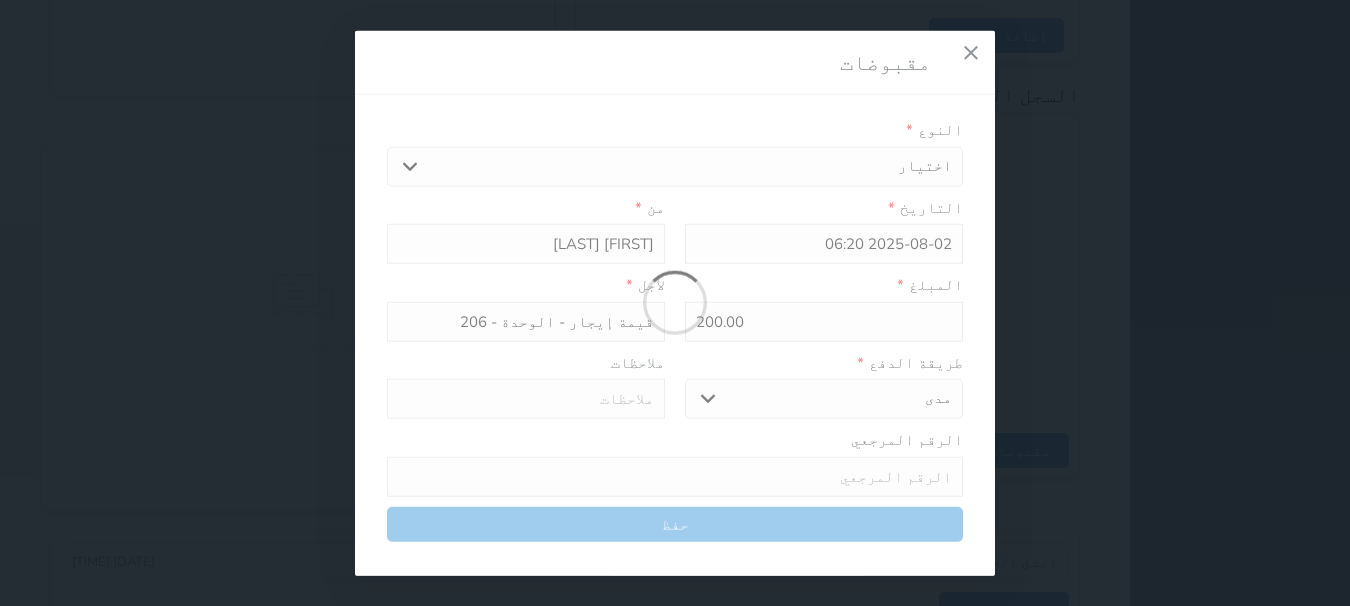 select 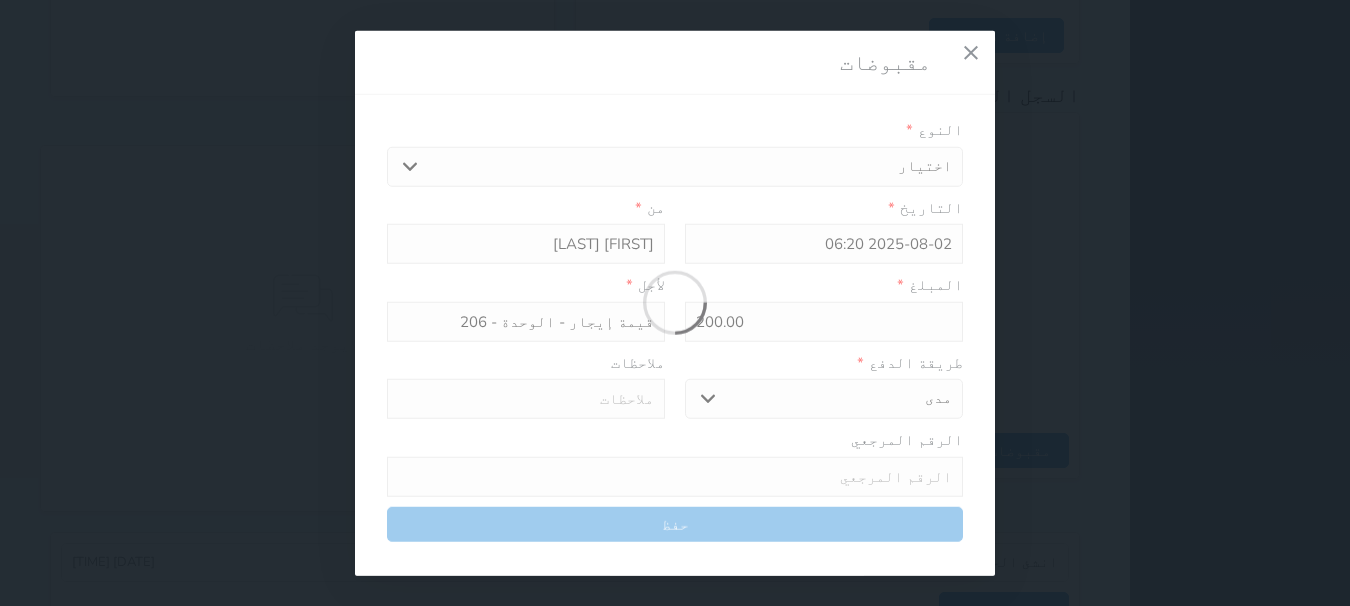 type on "0" 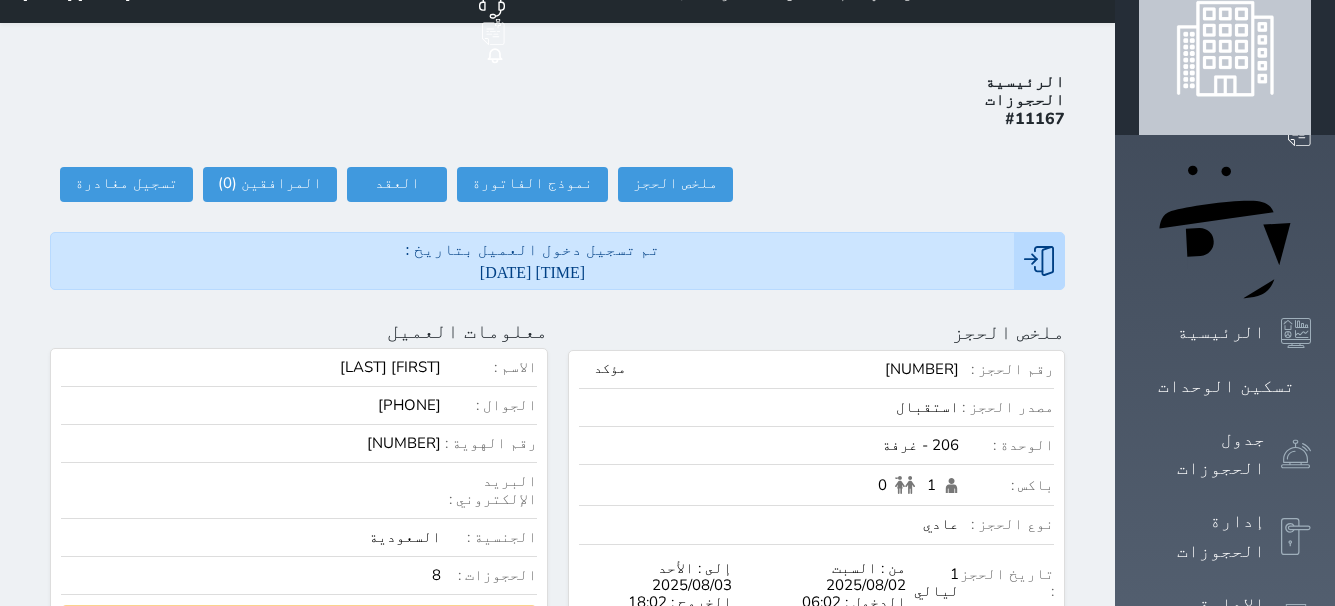 scroll, scrollTop: 0, scrollLeft: 0, axis: both 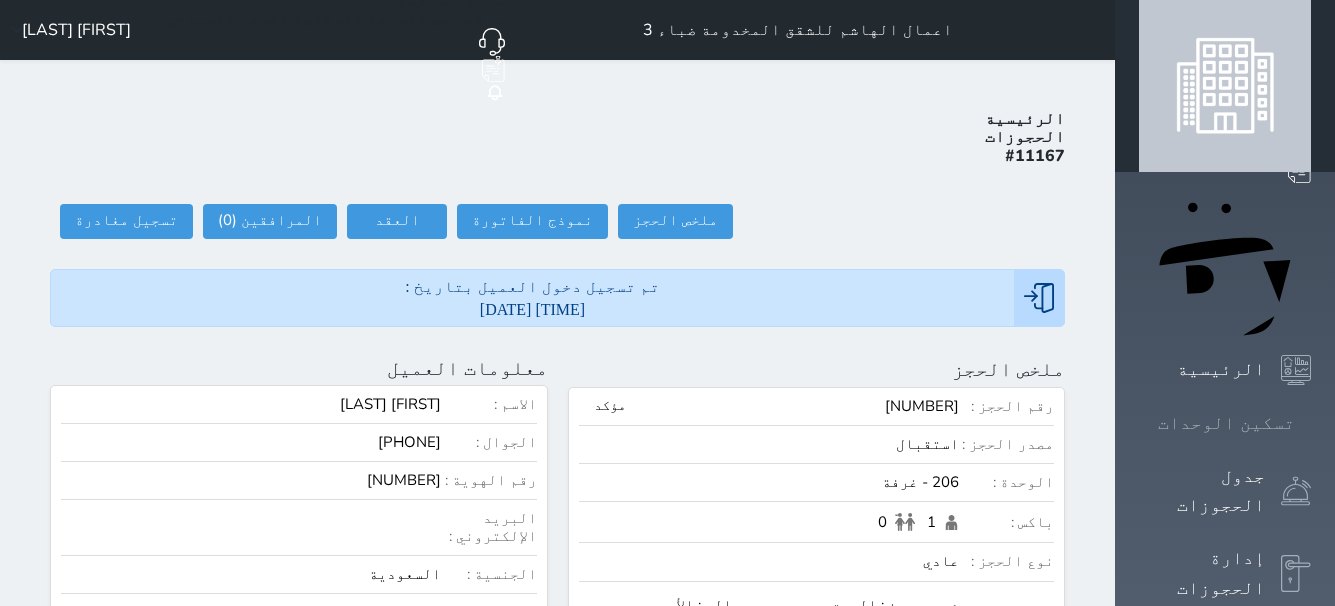 click on "تسكين الوحدات" at bounding box center (1226, 423) 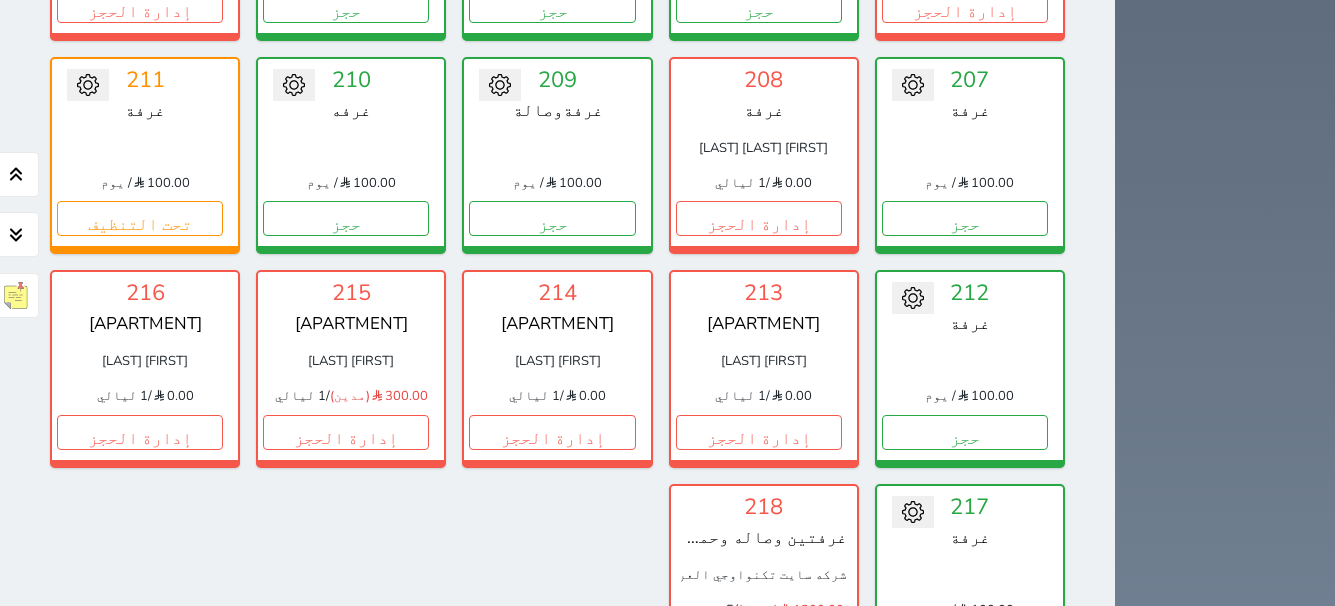 scroll, scrollTop: 1588, scrollLeft: 0, axis: vertical 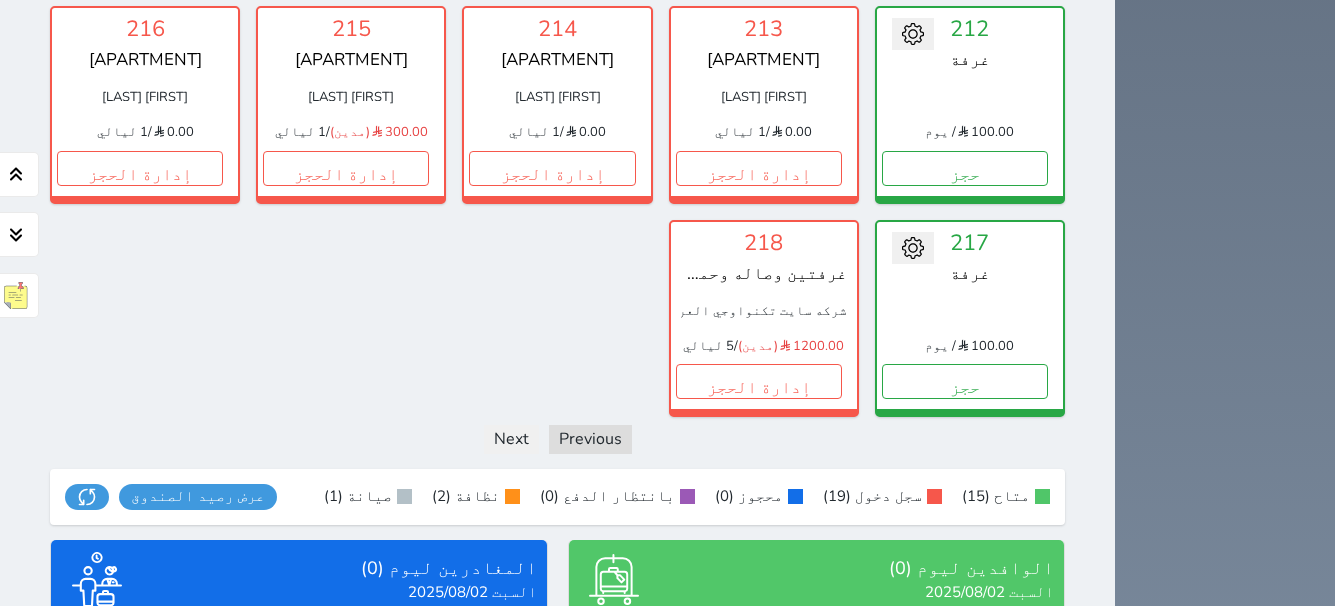click on "عرض الوافدين" at bounding box center (816, 759) 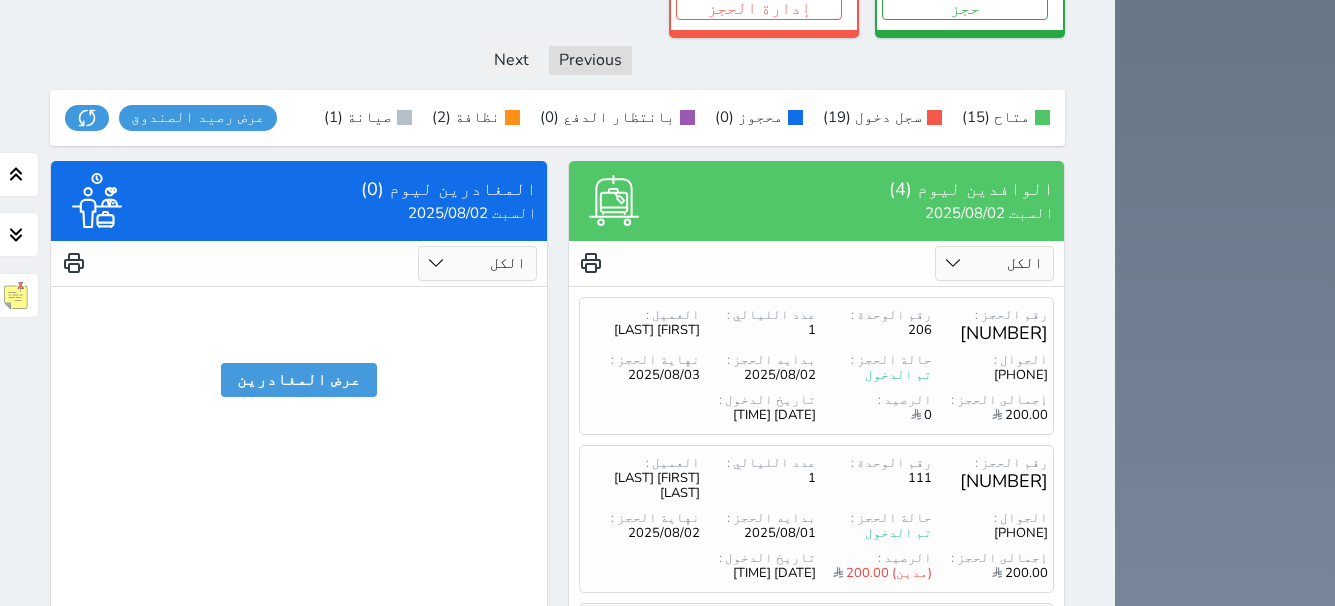 scroll, scrollTop: 1988, scrollLeft: 0, axis: vertical 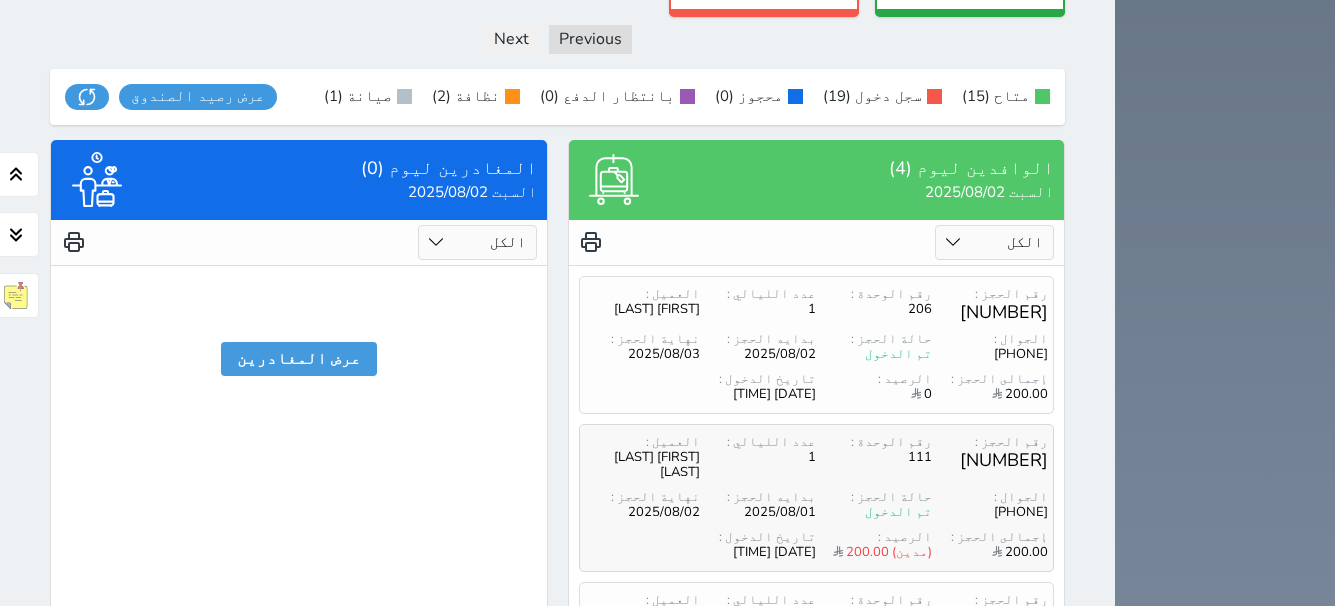 click on "[MOBILE] : [PHONE] [RESERVATION_STATUS] : [STATUS] [RESERVATION_START] : [DATE] [RESERVATION_END] : [DATE]" at bounding box center [817, 505] 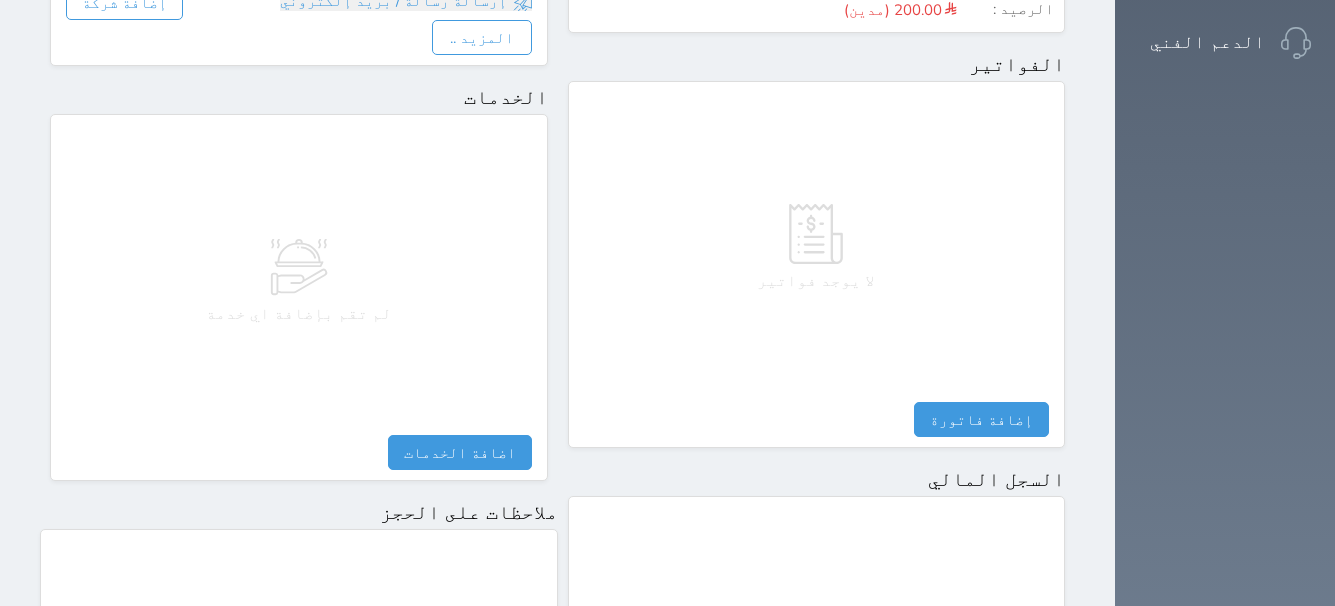 scroll, scrollTop: 1174, scrollLeft: 0, axis: vertical 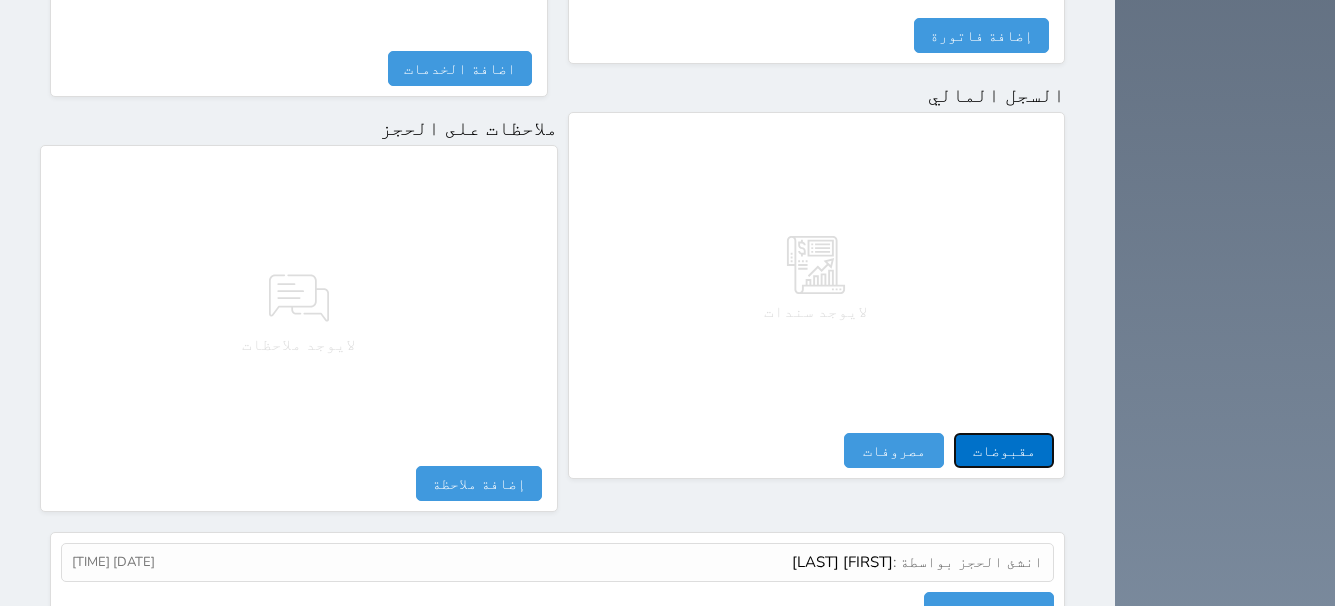 click on "مقبوضات" at bounding box center (1004, 450) 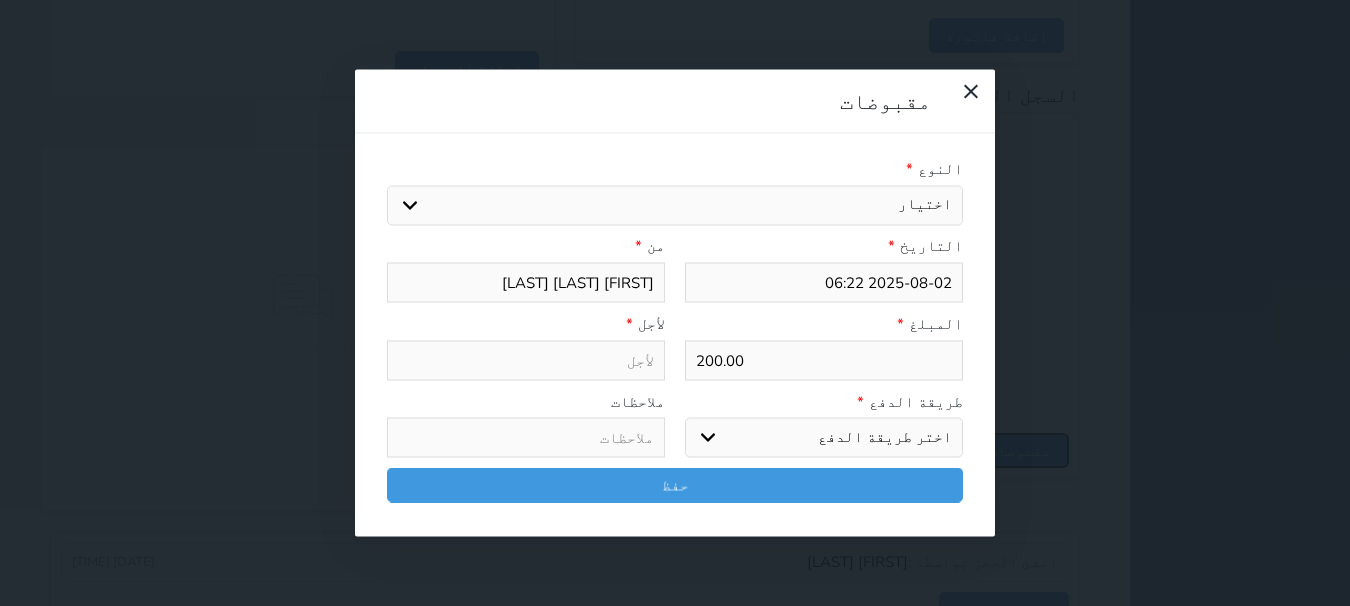 select 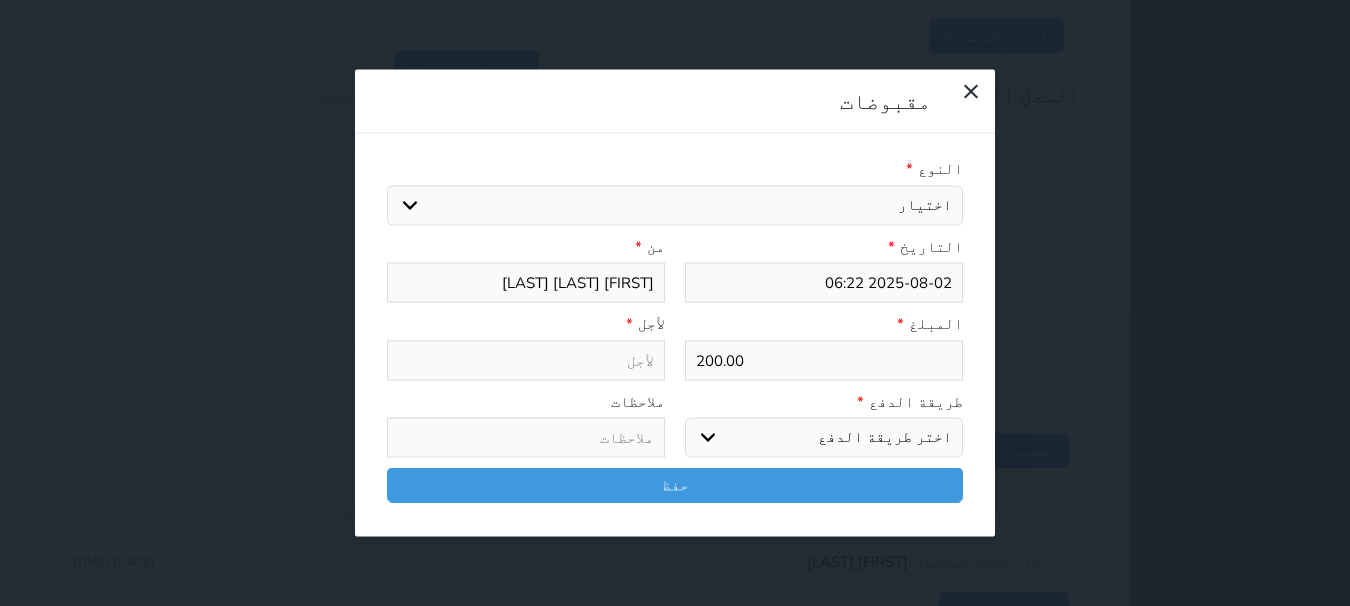 click on "اختر طريقة الدفع   دفع نقدى   تحويل بنكى   مدى   بطاقة ائتمان   آجل" at bounding box center [824, 438] 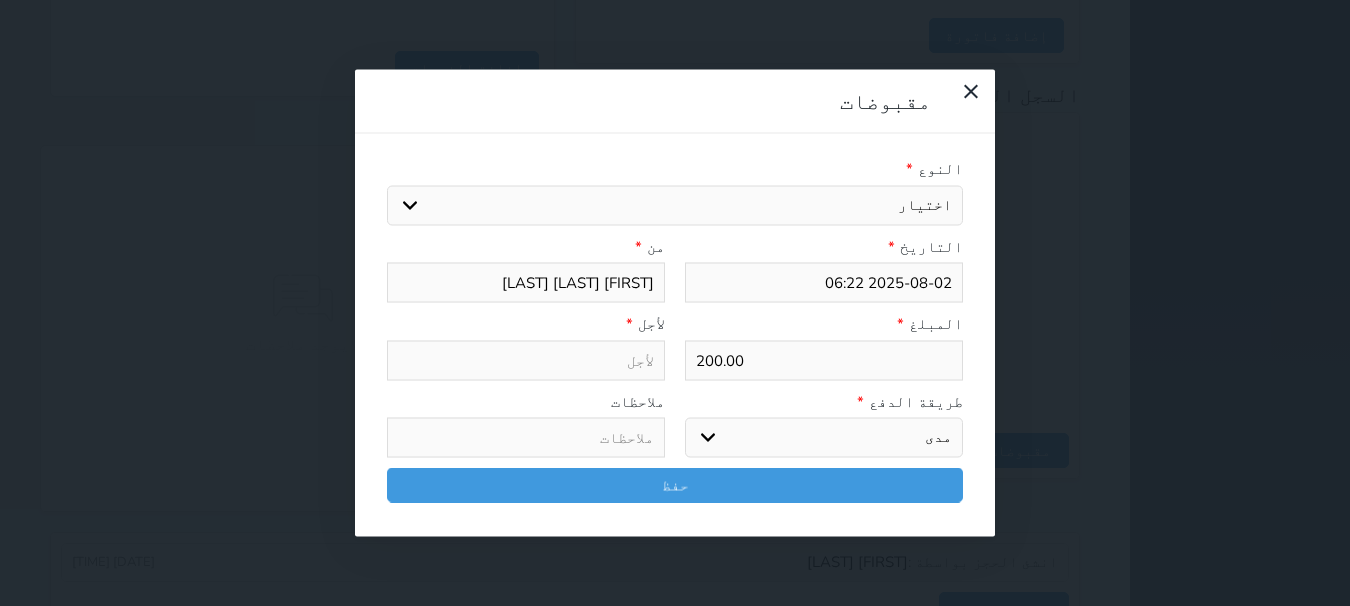 click on "اختر طريقة الدفع   دفع نقدى   تحويل بنكى   مدى   بطاقة ائتمان   آجل" at bounding box center (824, 438) 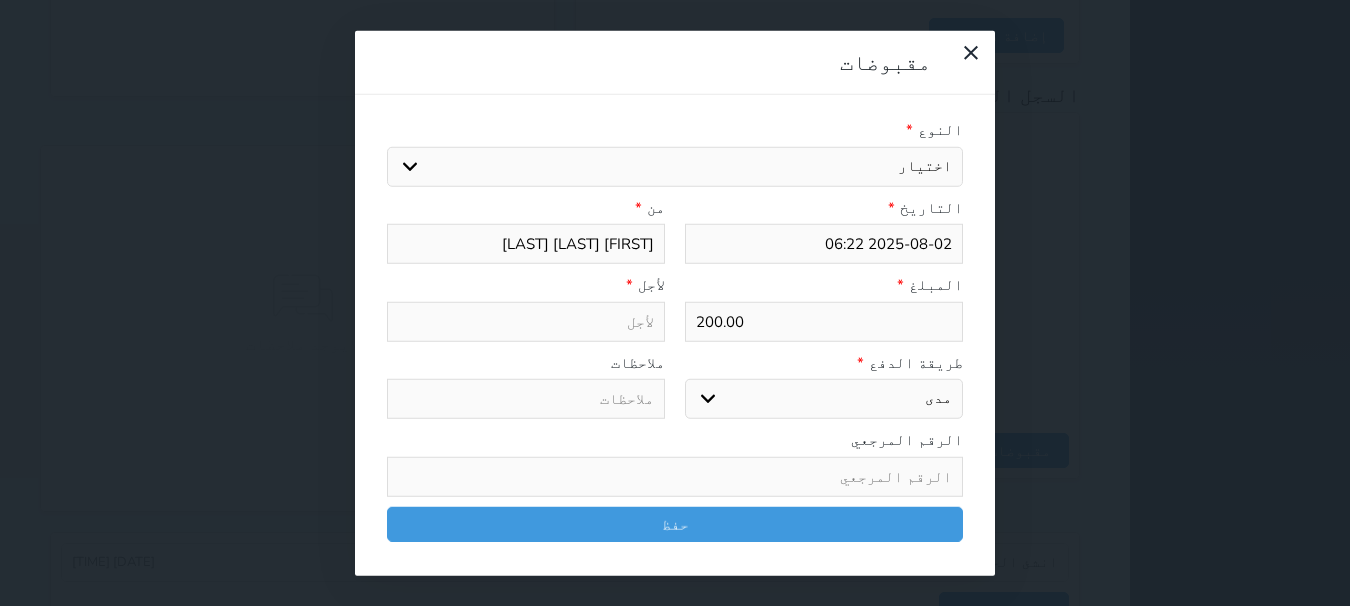 click on "اختيار   مقبوضات عامة قيمة إيجار فواتير تامين عربون لا ينطبق آخر مغسلة واي فاي - الإنترنت مواقف السيارات طعام الأغذية والمشروبات مشروبات المشروبات الباردة المشروبات الساخنة الإفطار غداء عشاء مخبز و كعك حمام سباحة الصالة الرياضية سبا و خدمات الجمال اختيار وإسقاط (خدمات النقل) ميني بار كابل - تلفزيون سرير إضافي تصفيف الشعر التسوق خدمات الجولات السياحية المنظمة خدمات الدليل السياحي" at bounding box center (675, 166) 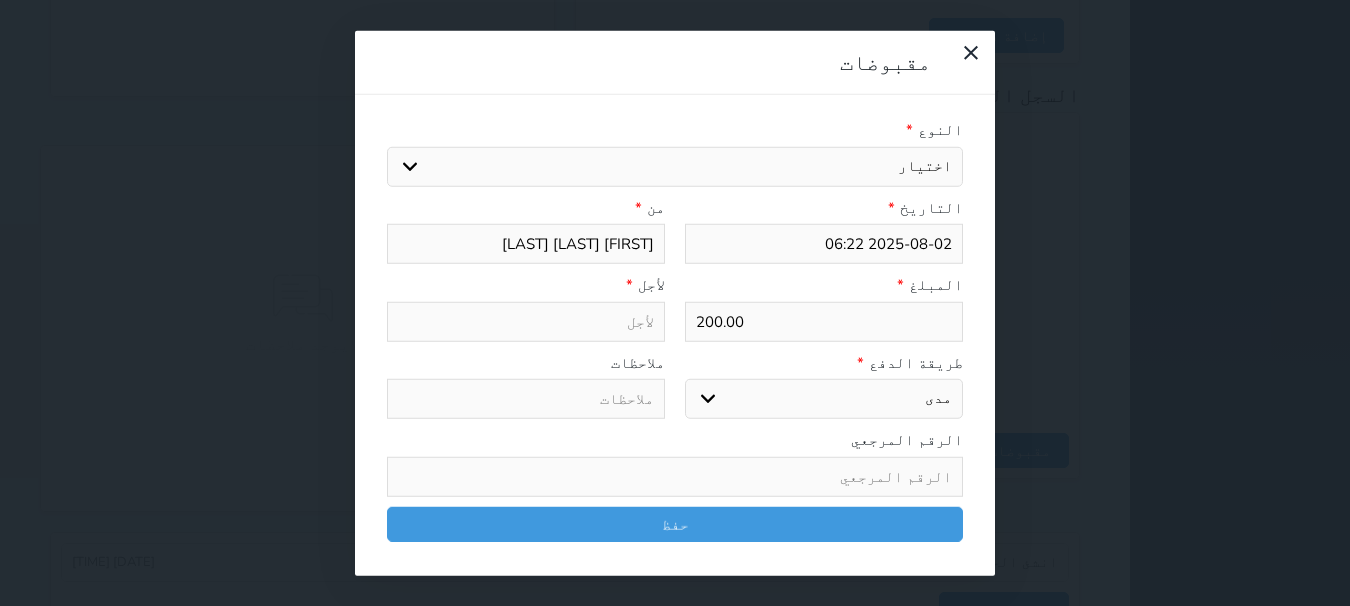 type on "قيمة إيجار - الوحدة - 111" 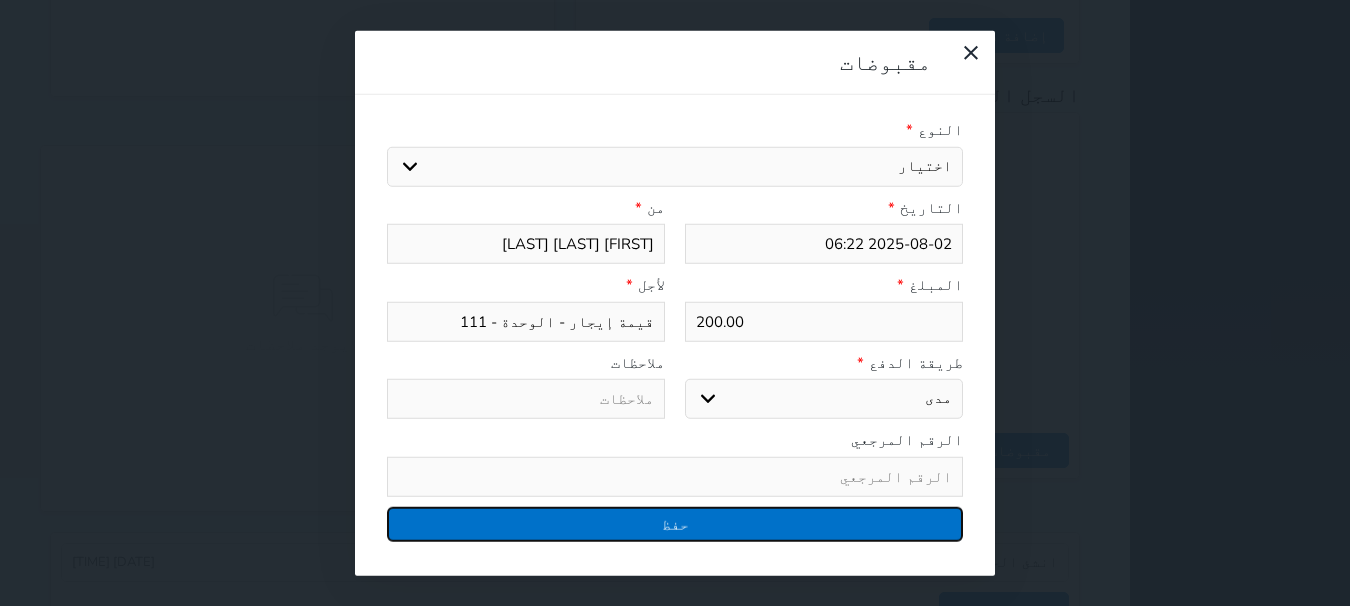 click on "حفظ" at bounding box center (675, 523) 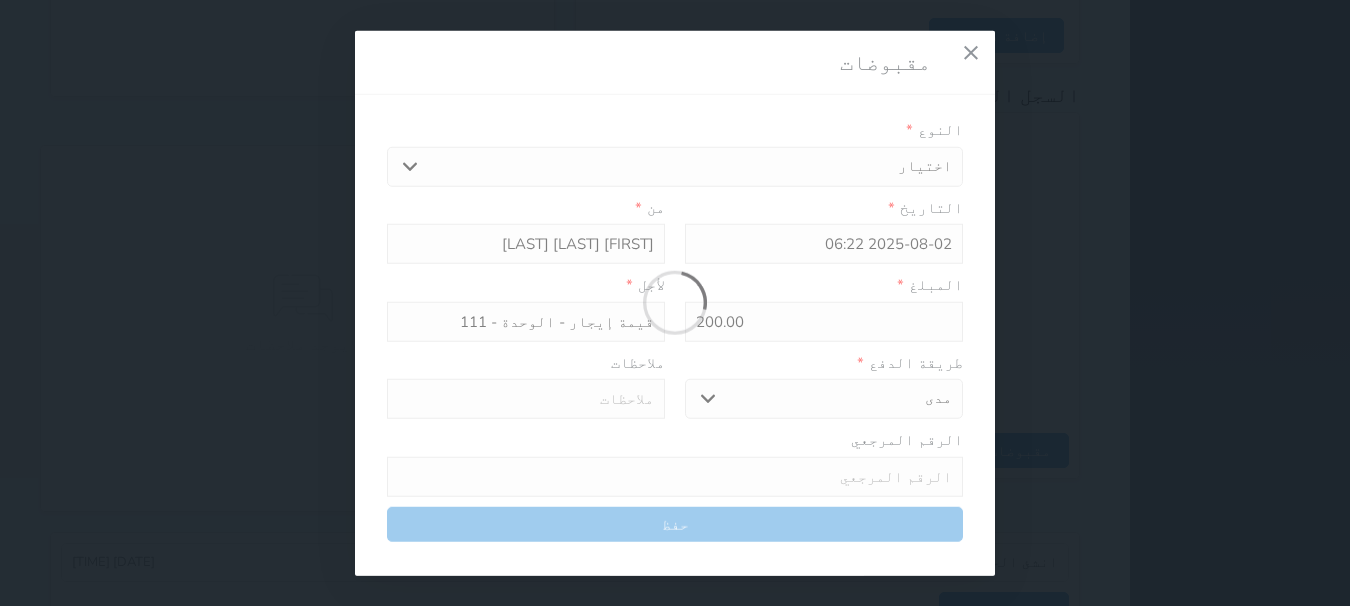 select 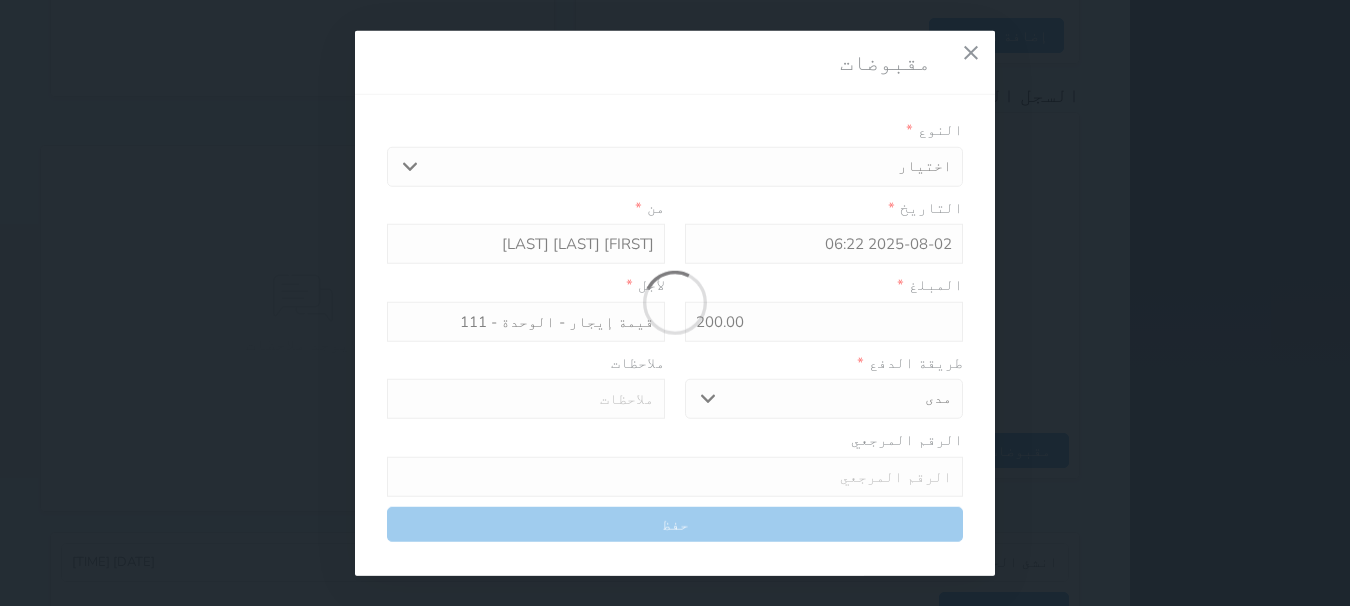 type 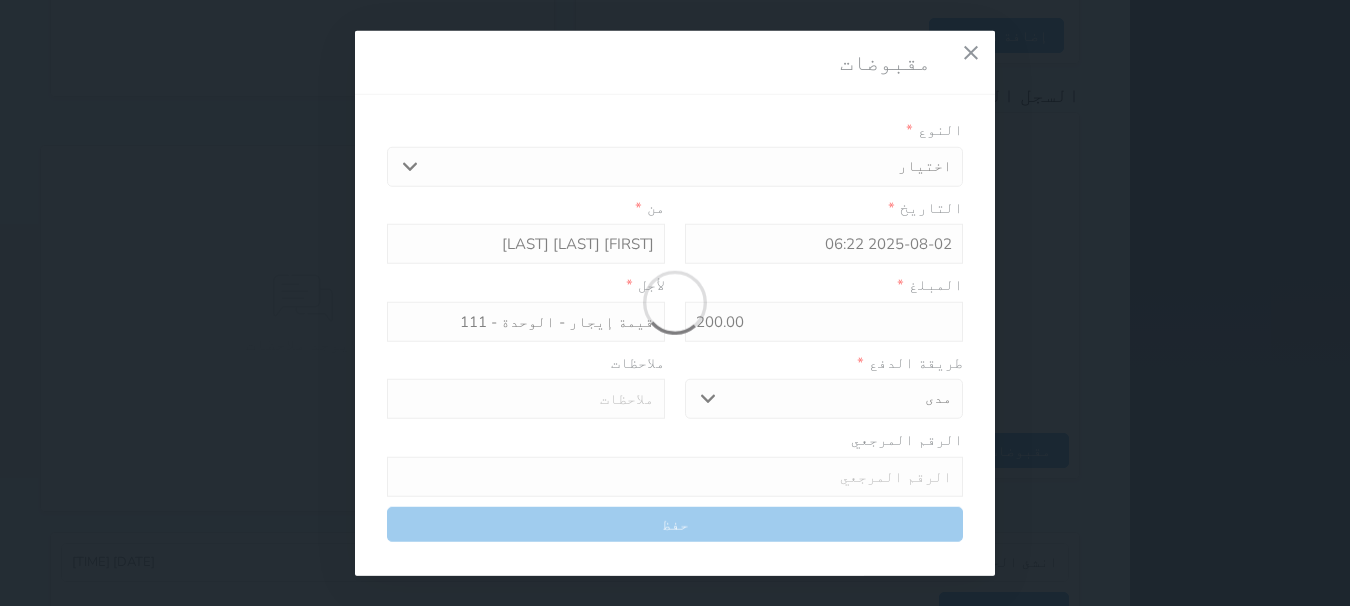 type on "0" 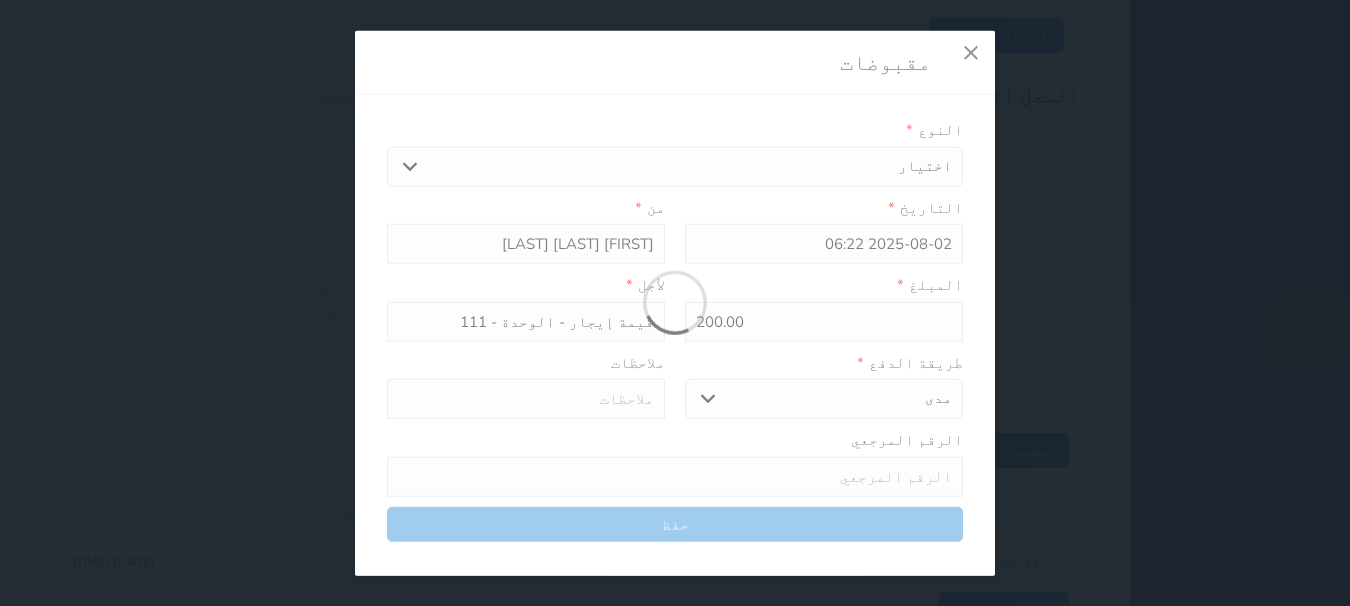 select 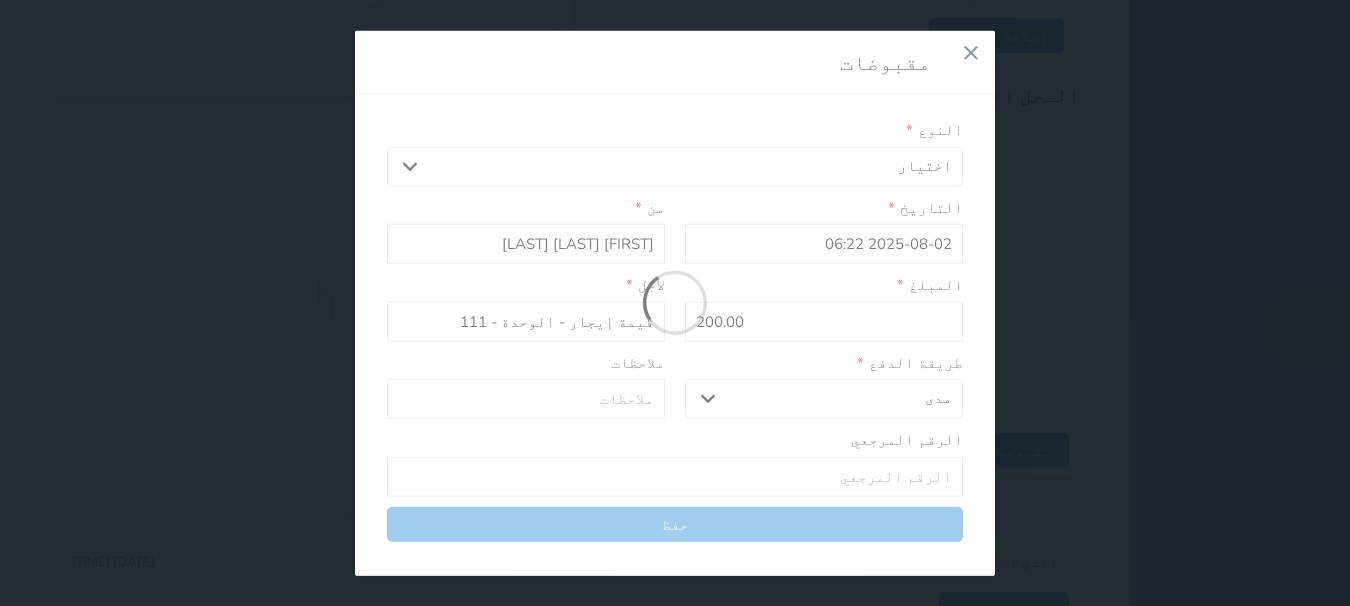 type on "0" 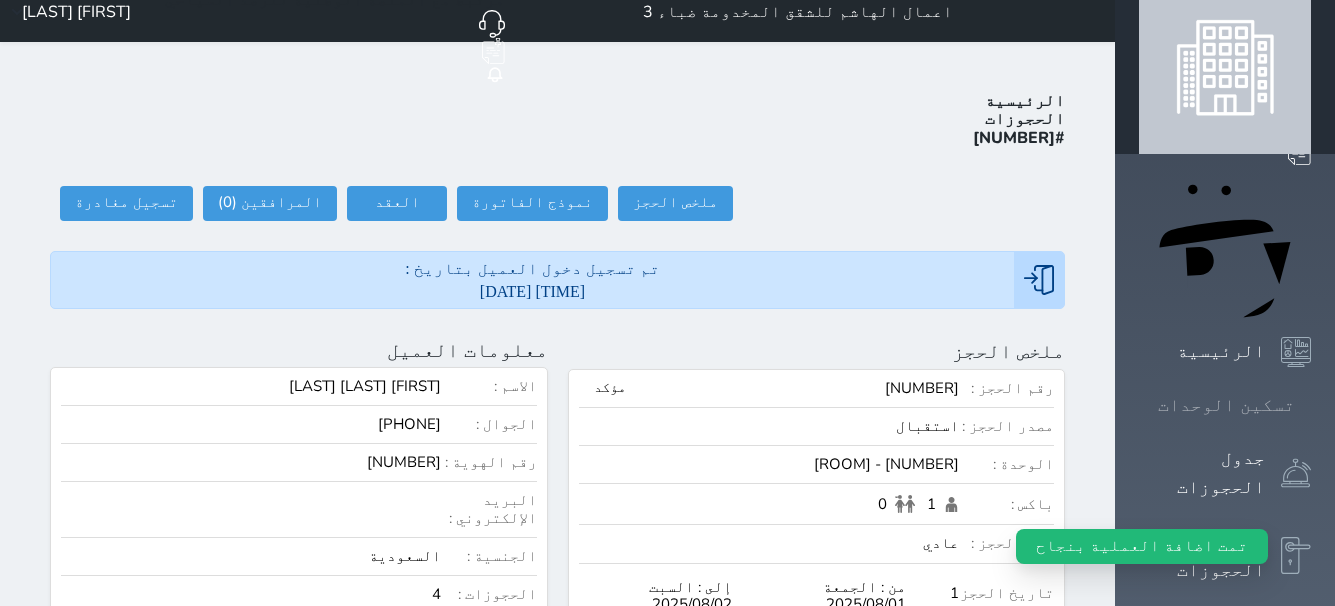 scroll, scrollTop: 0, scrollLeft: 0, axis: both 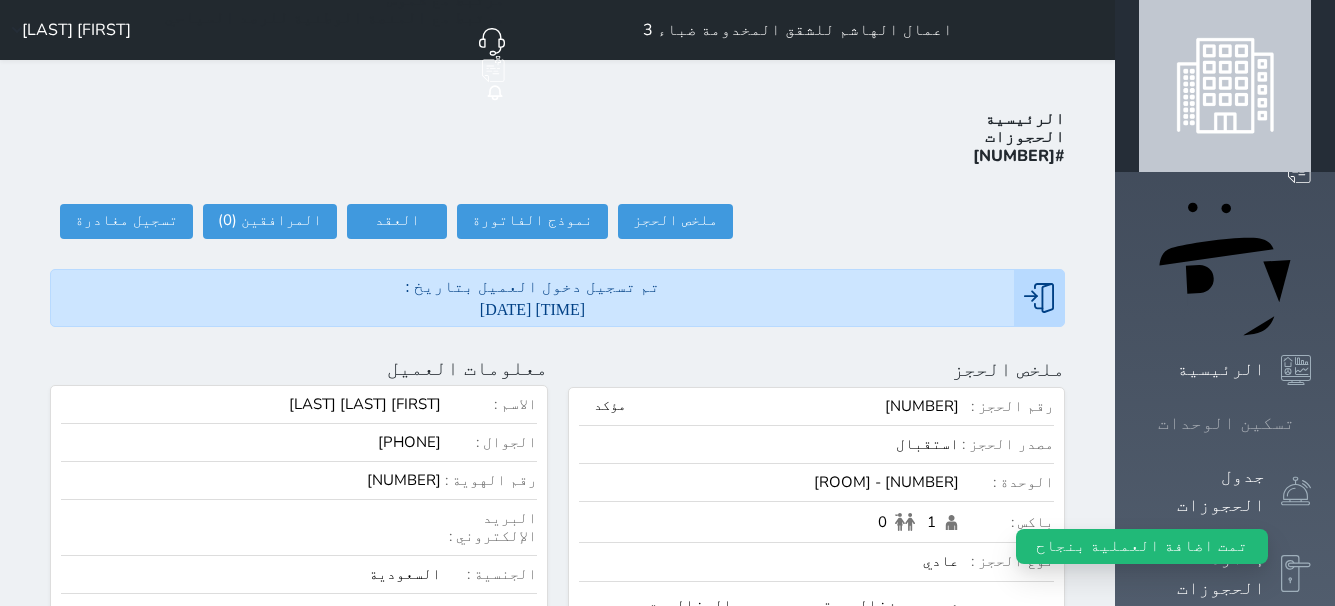 click on "تسكين الوحدات" at bounding box center (1226, 423) 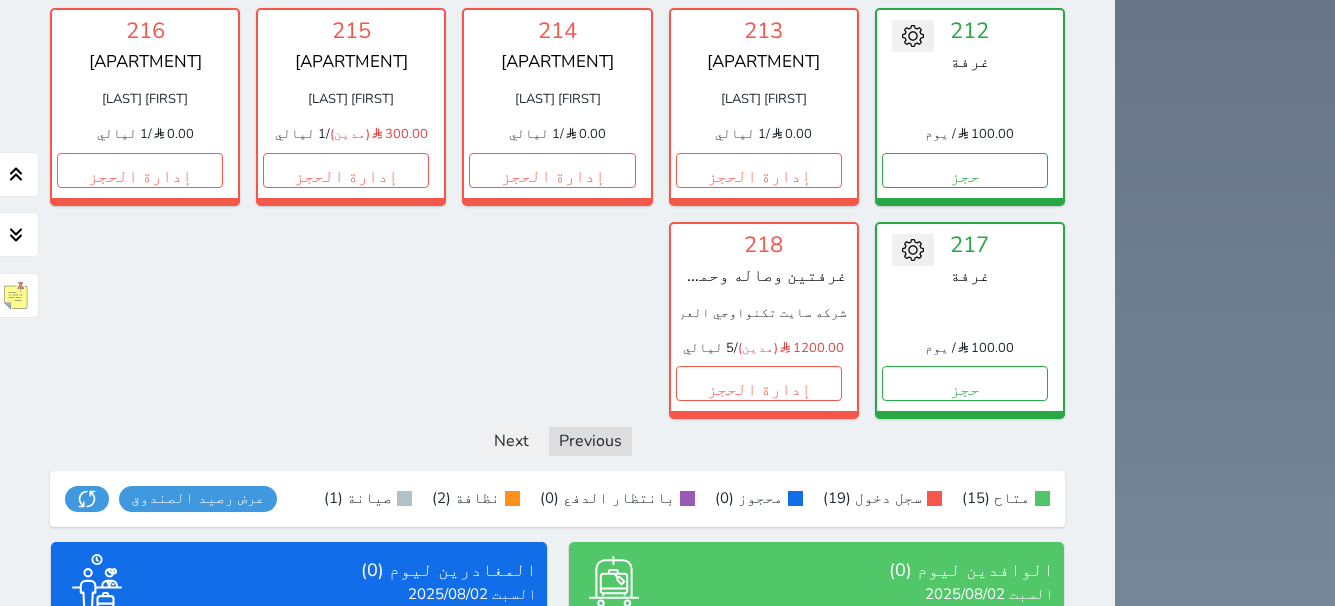 scroll, scrollTop: 1588, scrollLeft: 0, axis: vertical 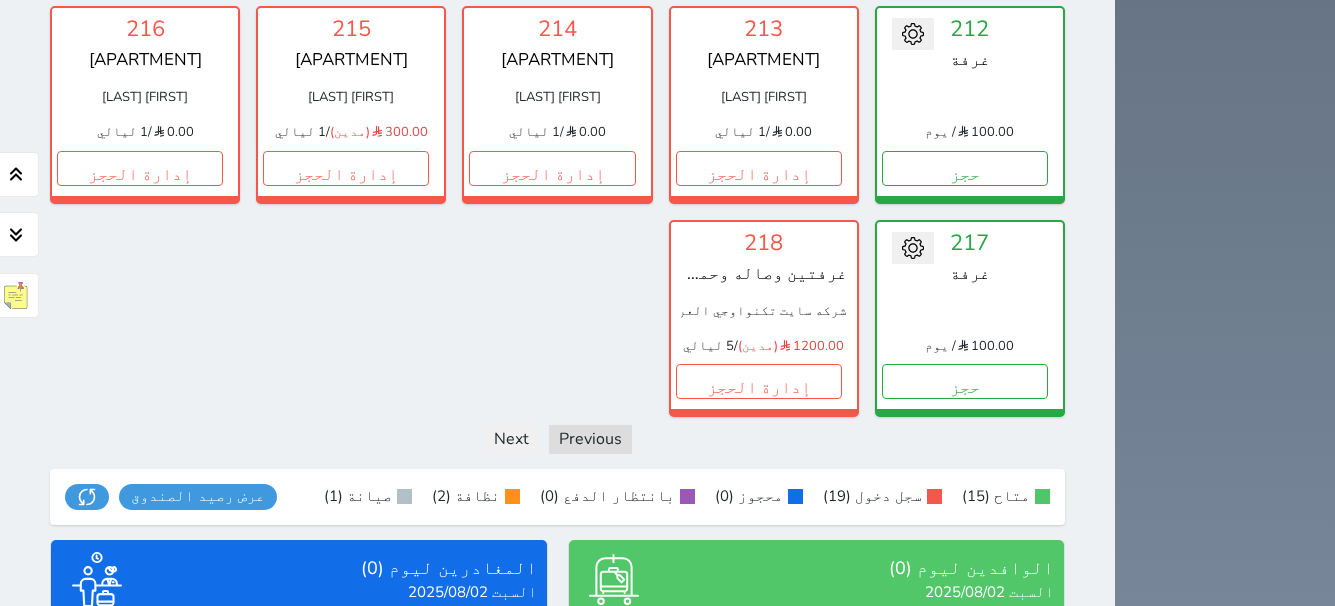 click on "عرض الوافدين" at bounding box center (816, 759) 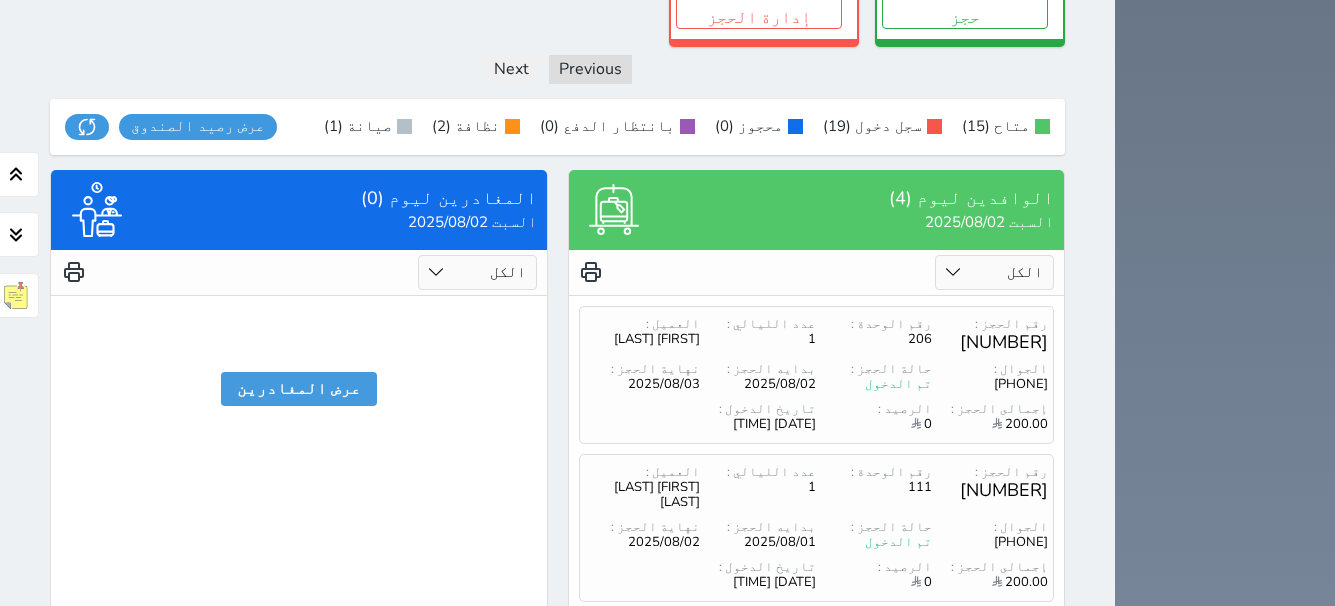 scroll, scrollTop: 2031, scrollLeft: 0, axis: vertical 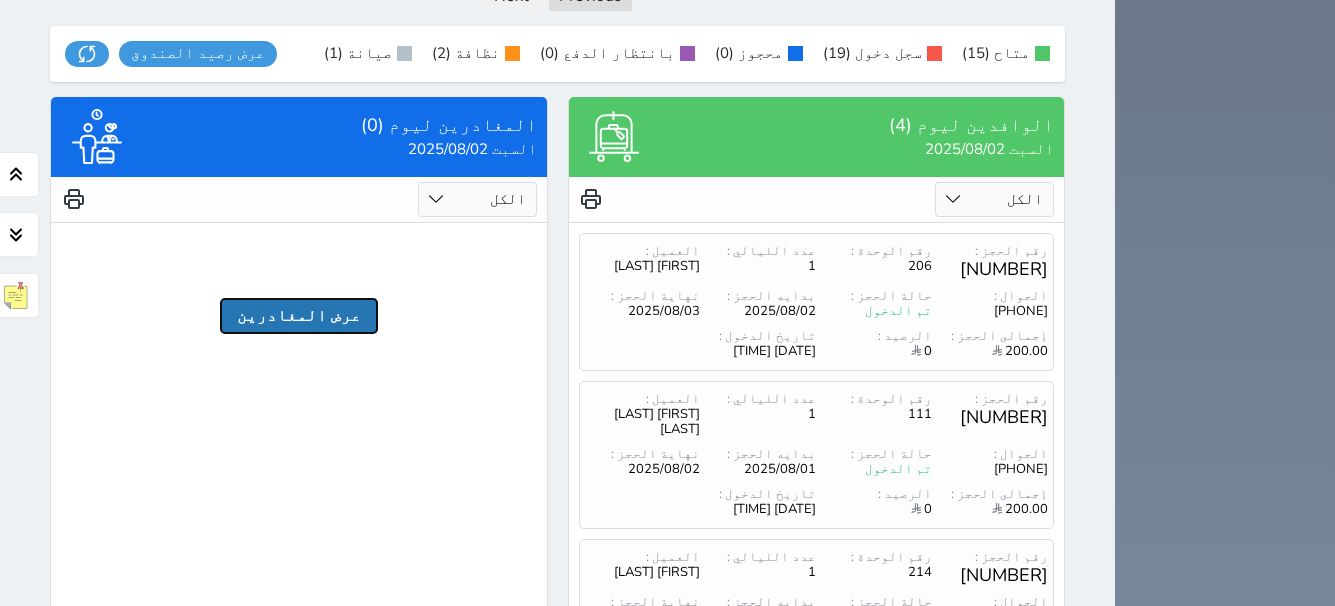 click on "عرض المغادرين" at bounding box center [299, 316] 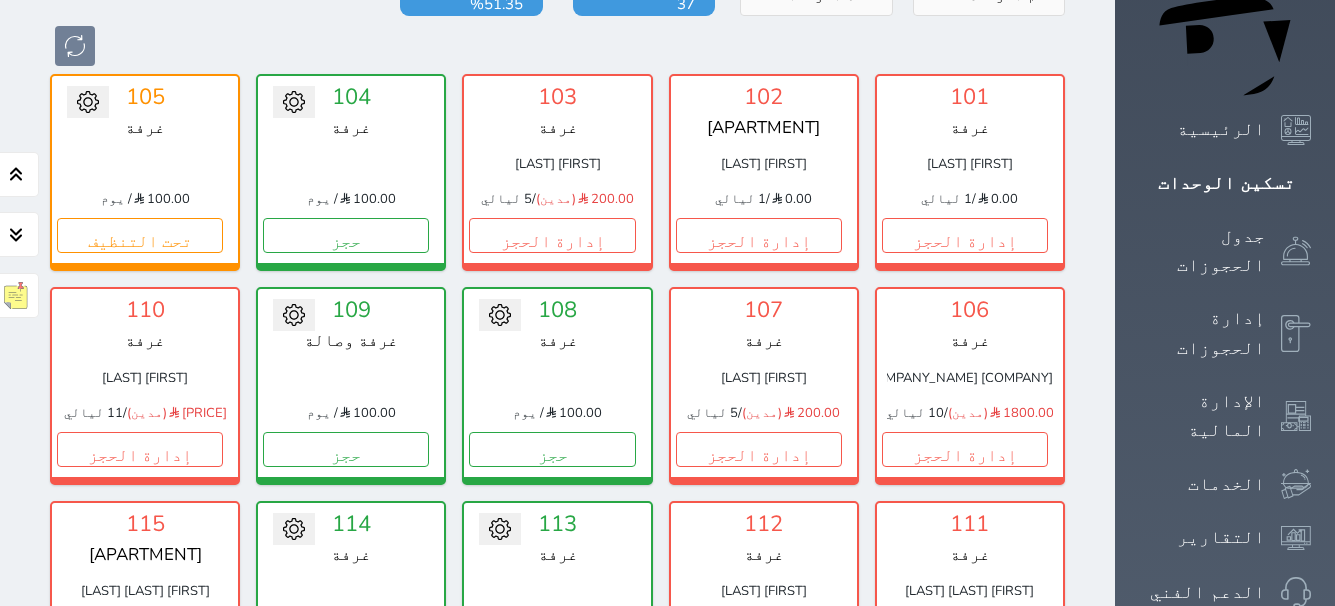 scroll, scrollTop: 0, scrollLeft: 0, axis: both 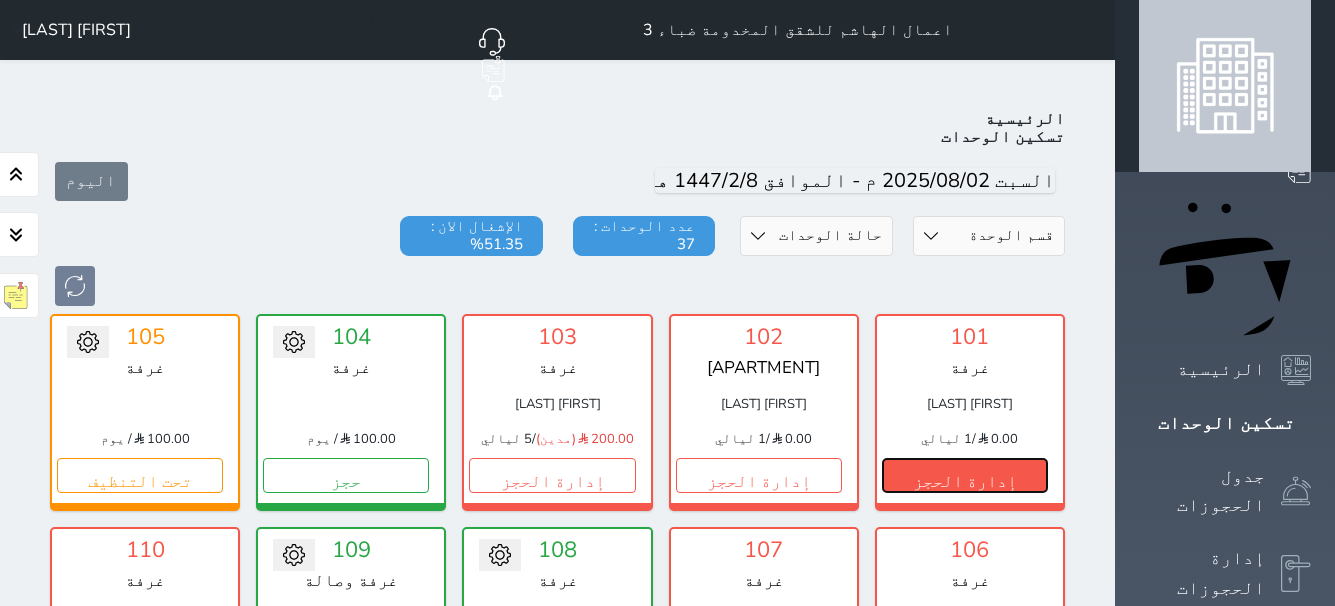 click on "إدارة الحجز" at bounding box center (965, 475) 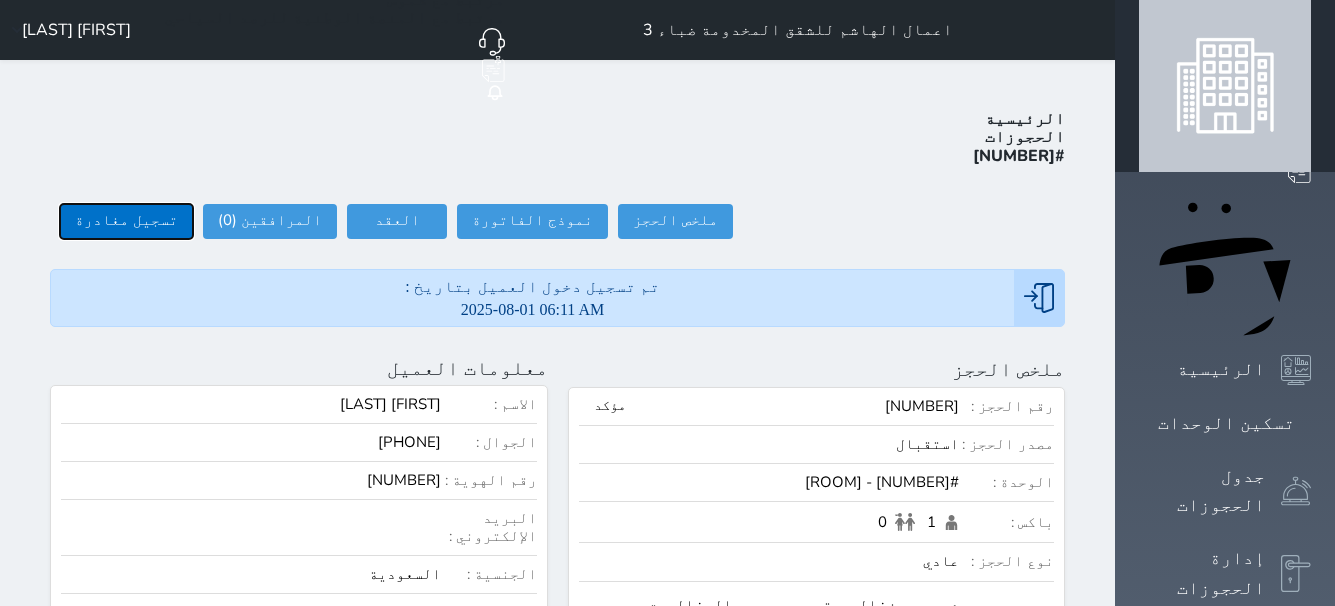 click on "تسجيل مغادرة" at bounding box center (126, 221) 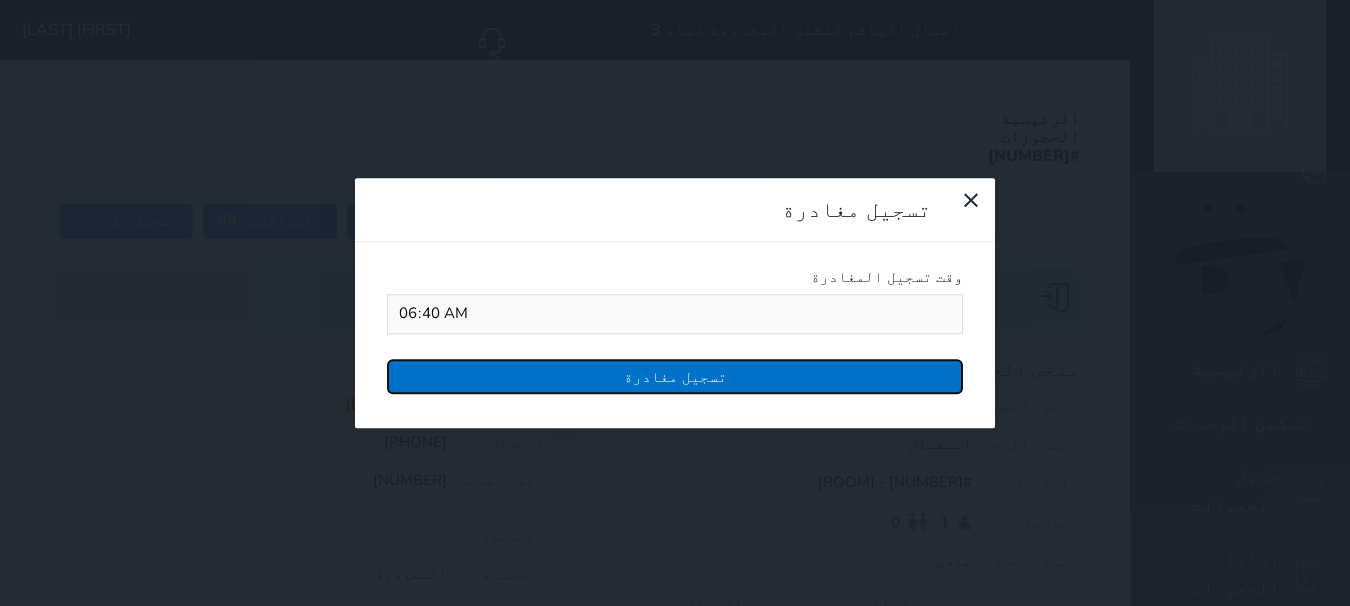 click on "تسجيل مغادرة" at bounding box center (675, 376) 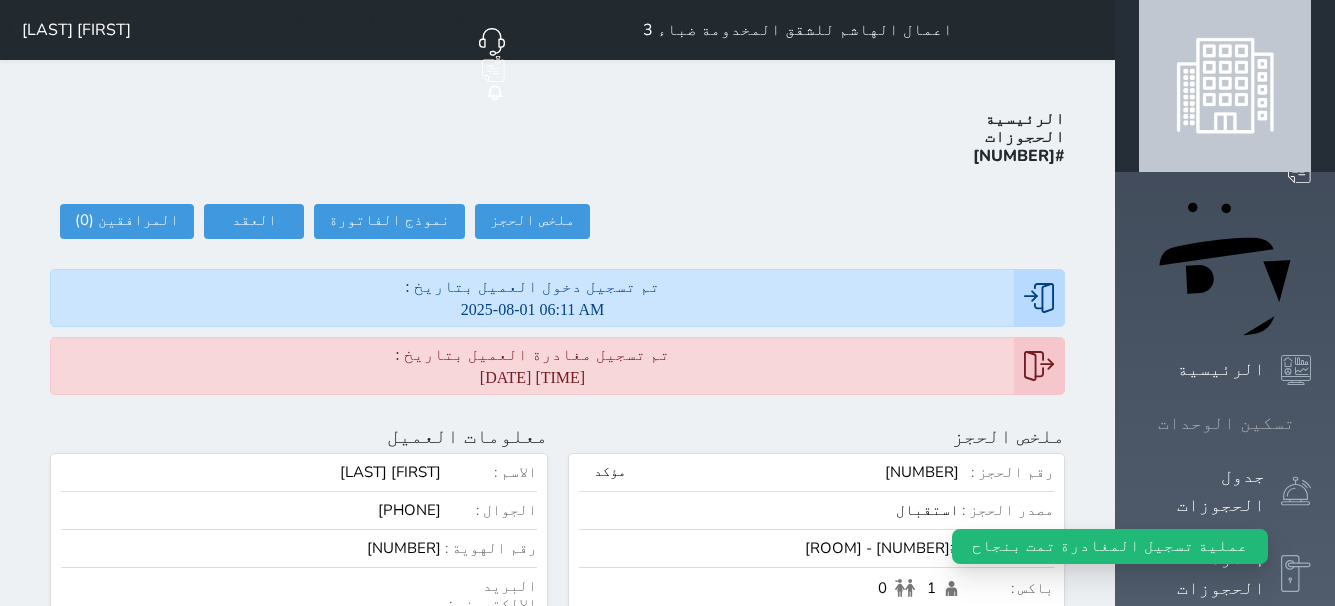 click 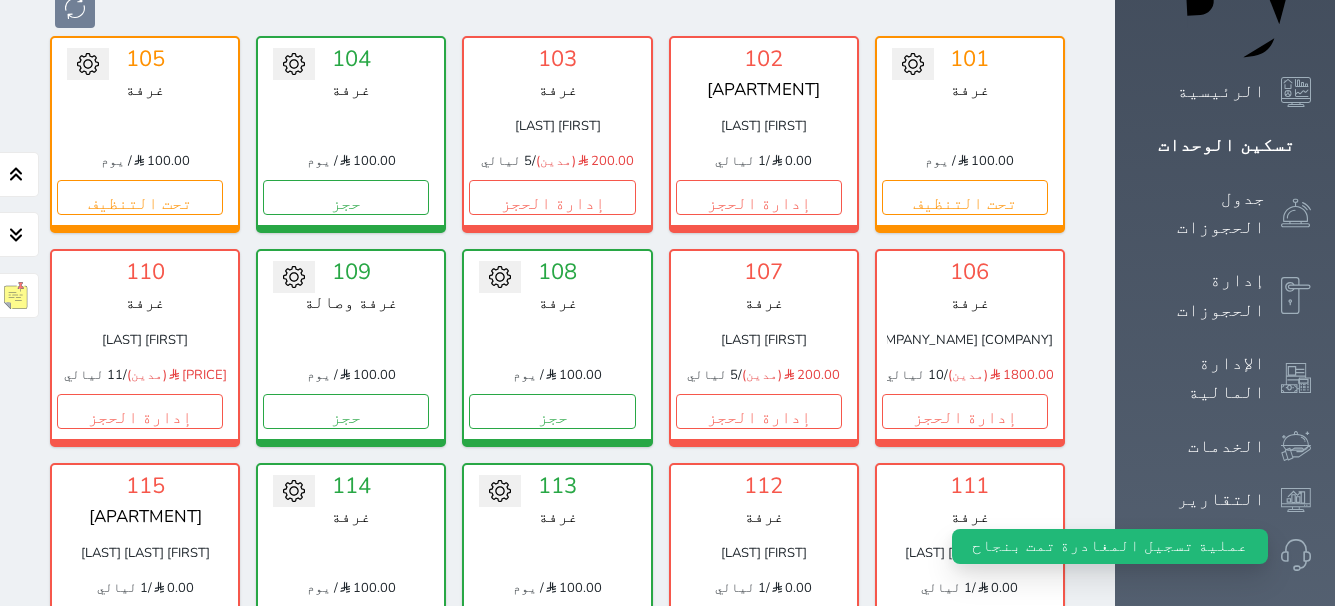 scroll, scrollTop: 478, scrollLeft: 0, axis: vertical 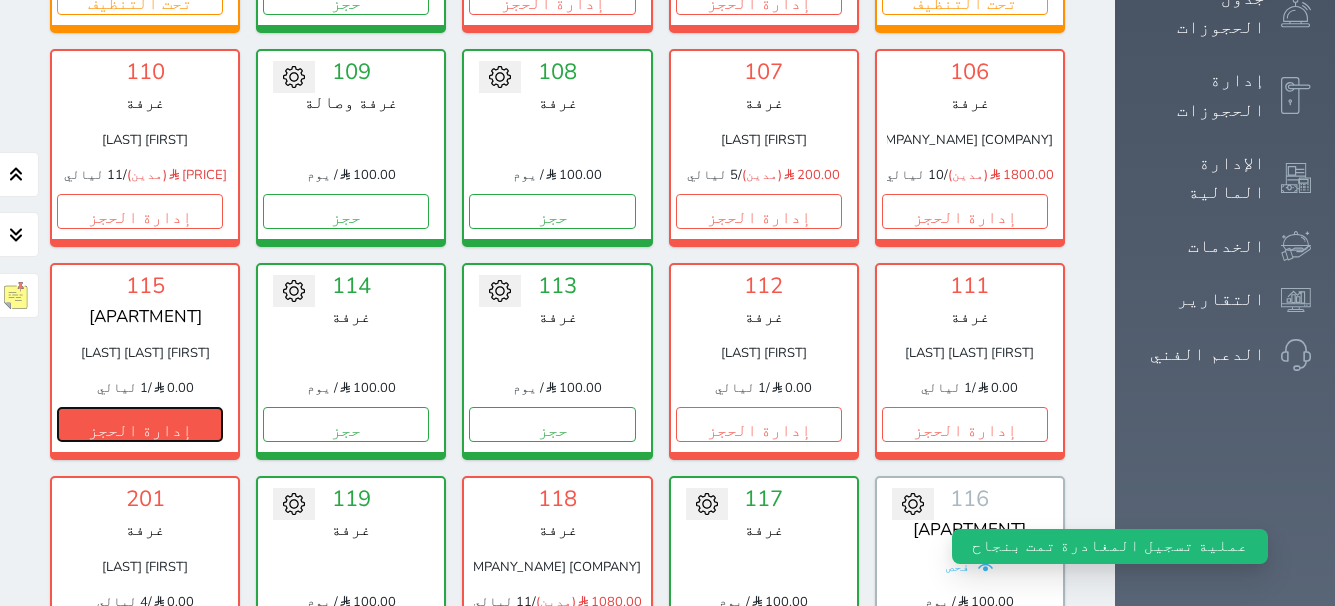 click on "إدارة الحجز" at bounding box center (140, 424) 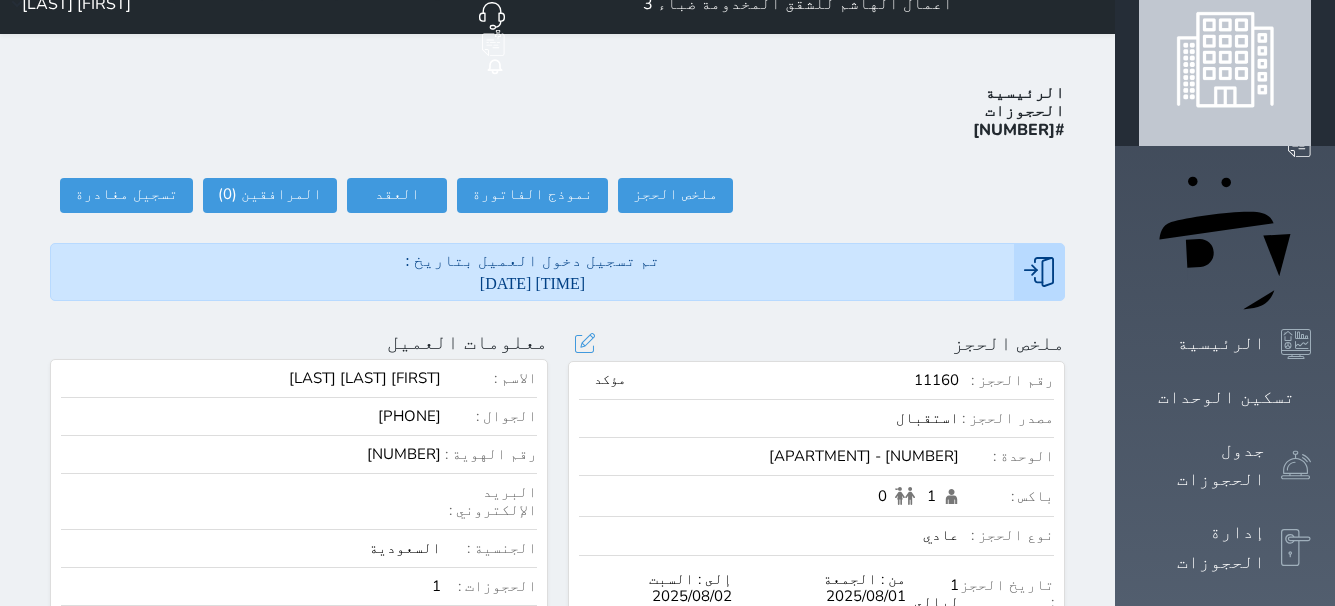 scroll, scrollTop: 0, scrollLeft: 0, axis: both 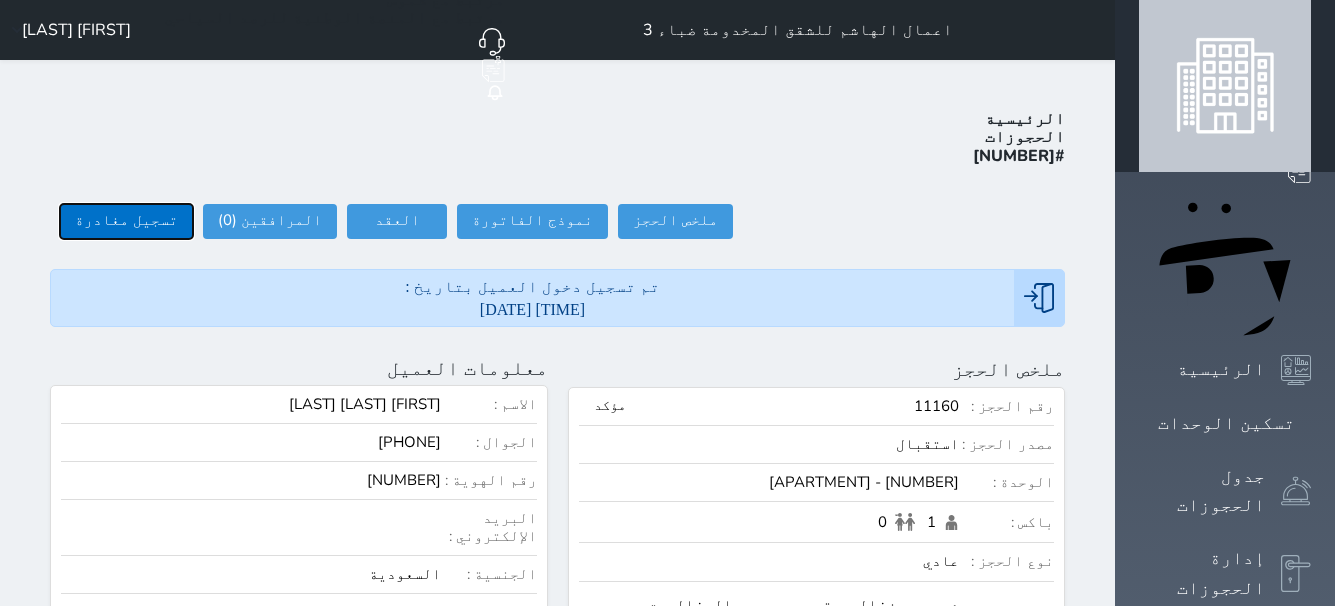 click on "تسجيل مغادرة" at bounding box center (126, 221) 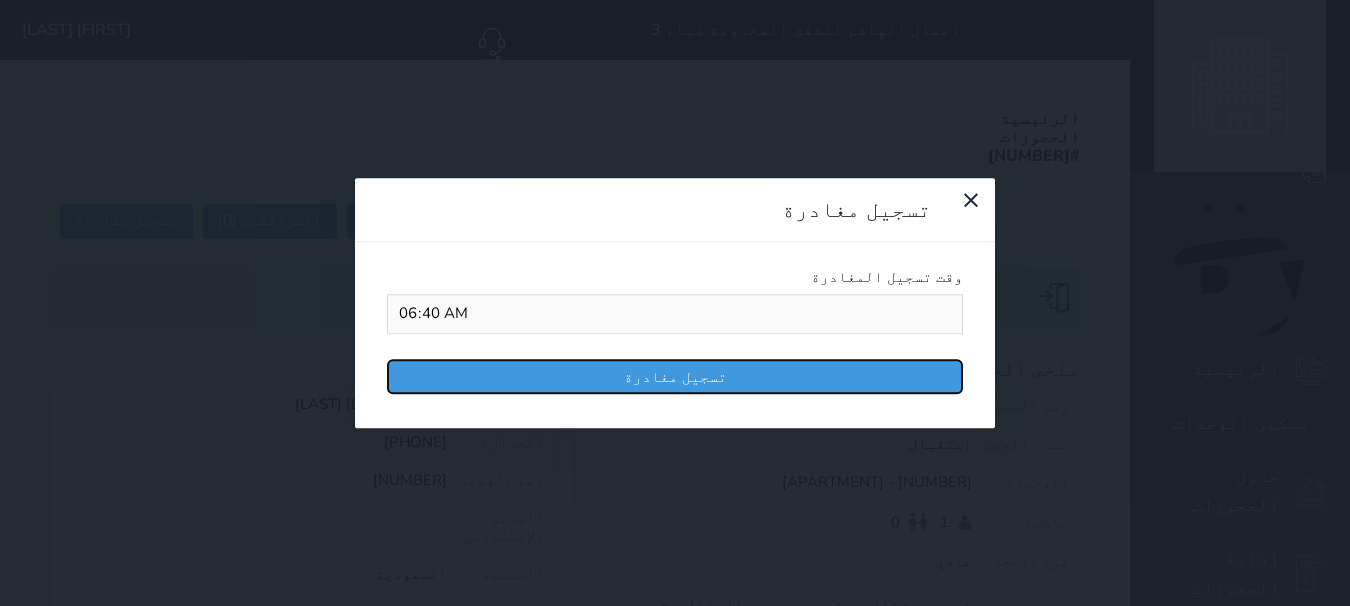 click on "تسجيل مغادرة" at bounding box center [675, 376] 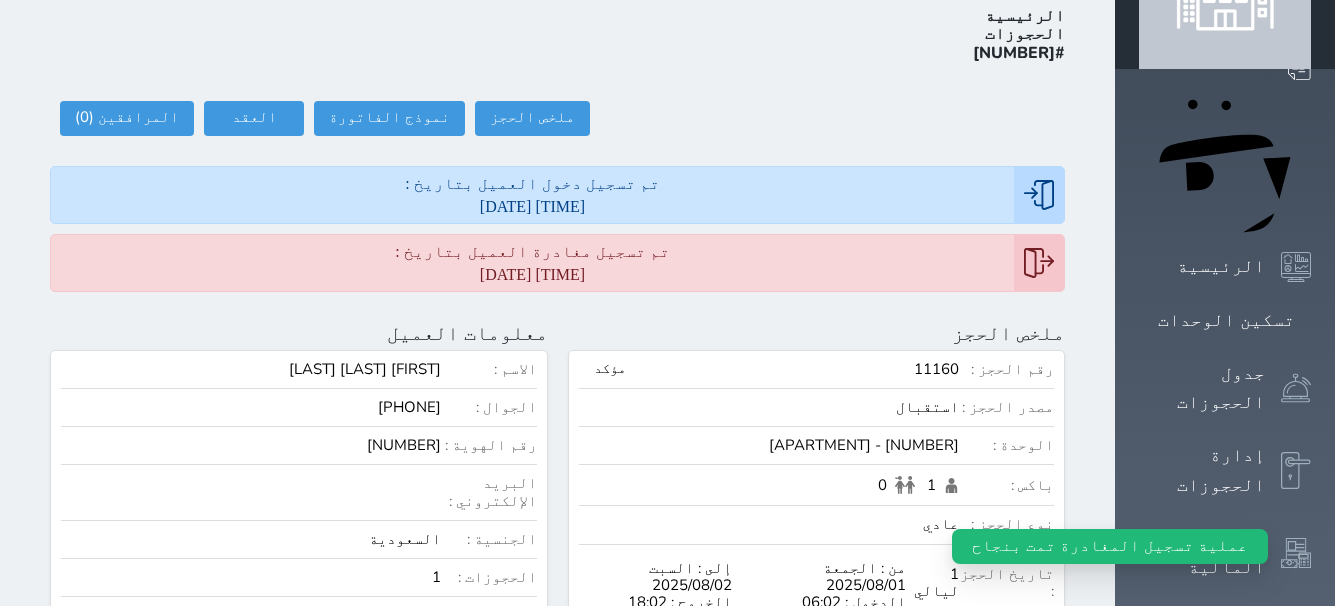 scroll, scrollTop: 200, scrollLeft: 0, axis: vertical 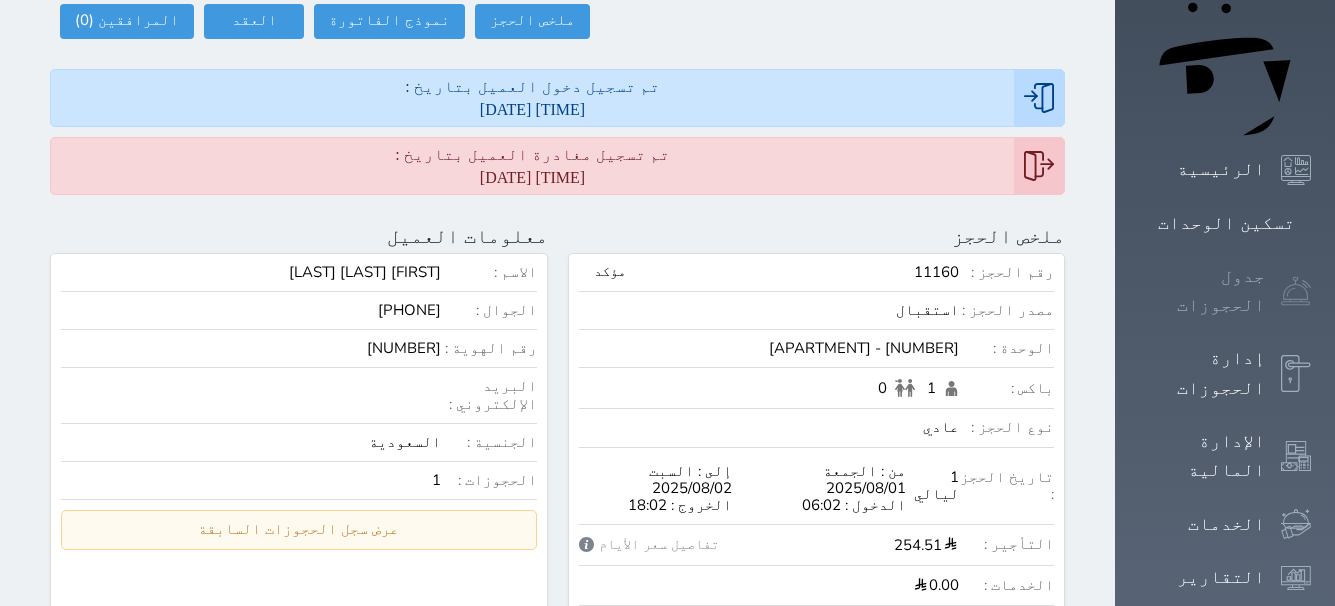 click on "جدول الحجوزات" at bounding box center (1202, 291) 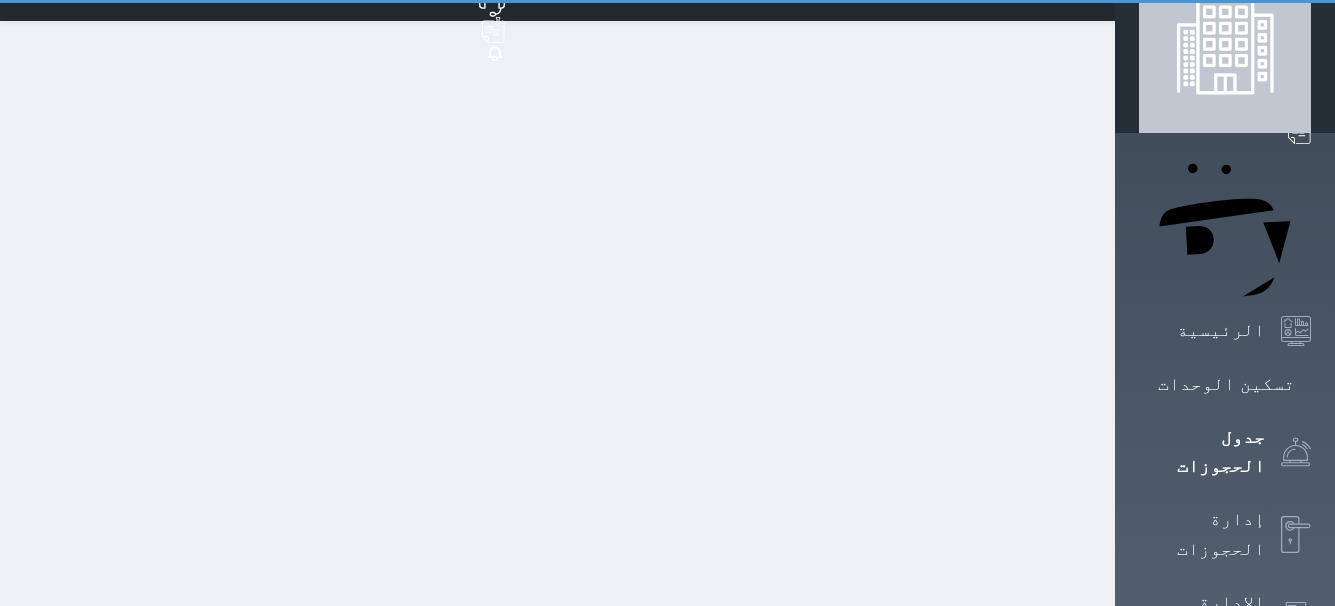scroll, scrollTop: 0, scrollLeft: 0, axis: both 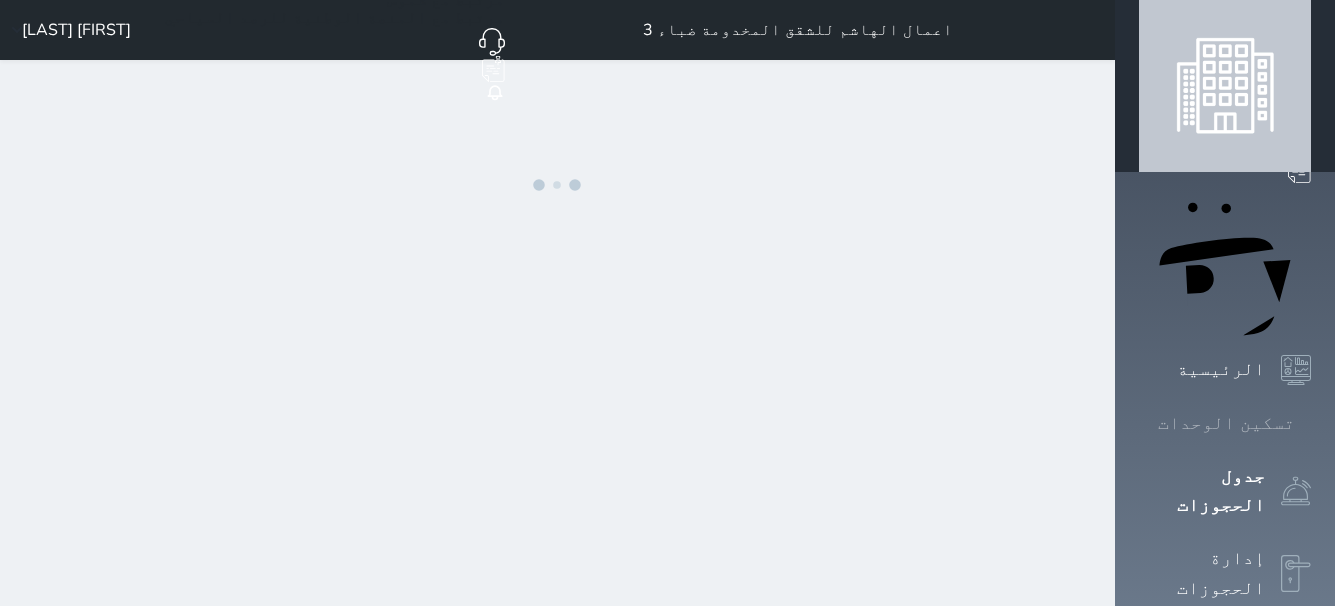 click on "تسكين الوحدات" at bounding box center (1226, 423) 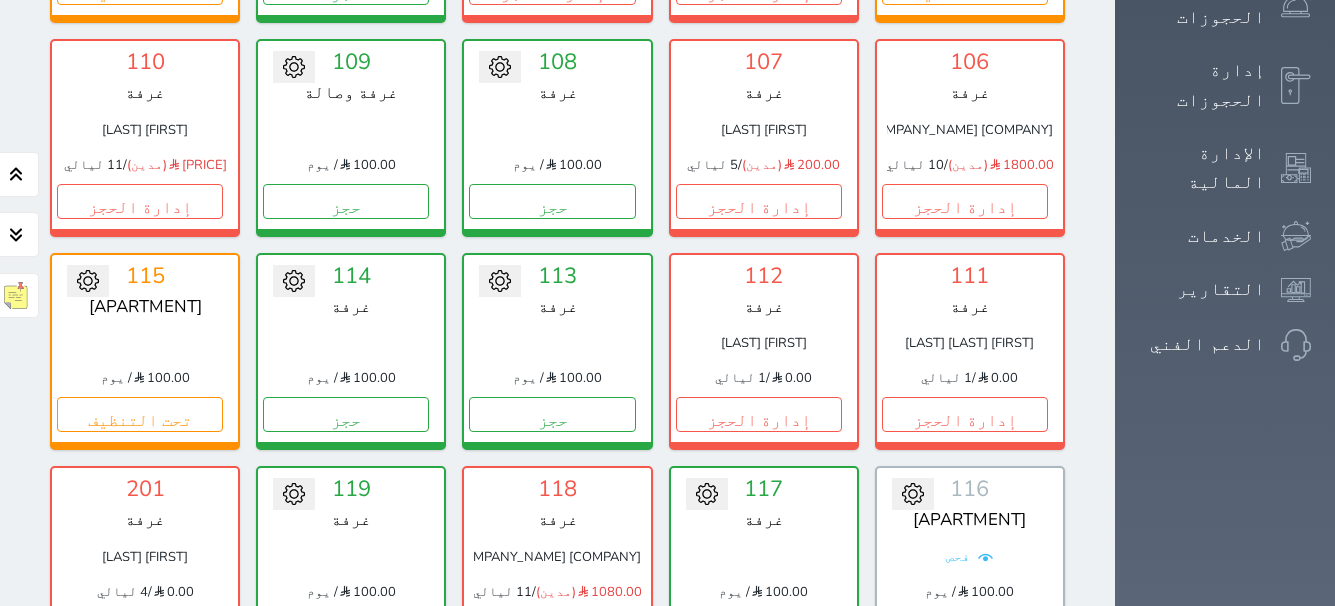 scroll, scrollTop: 788, scrollLeft: 0, axis: vertical 